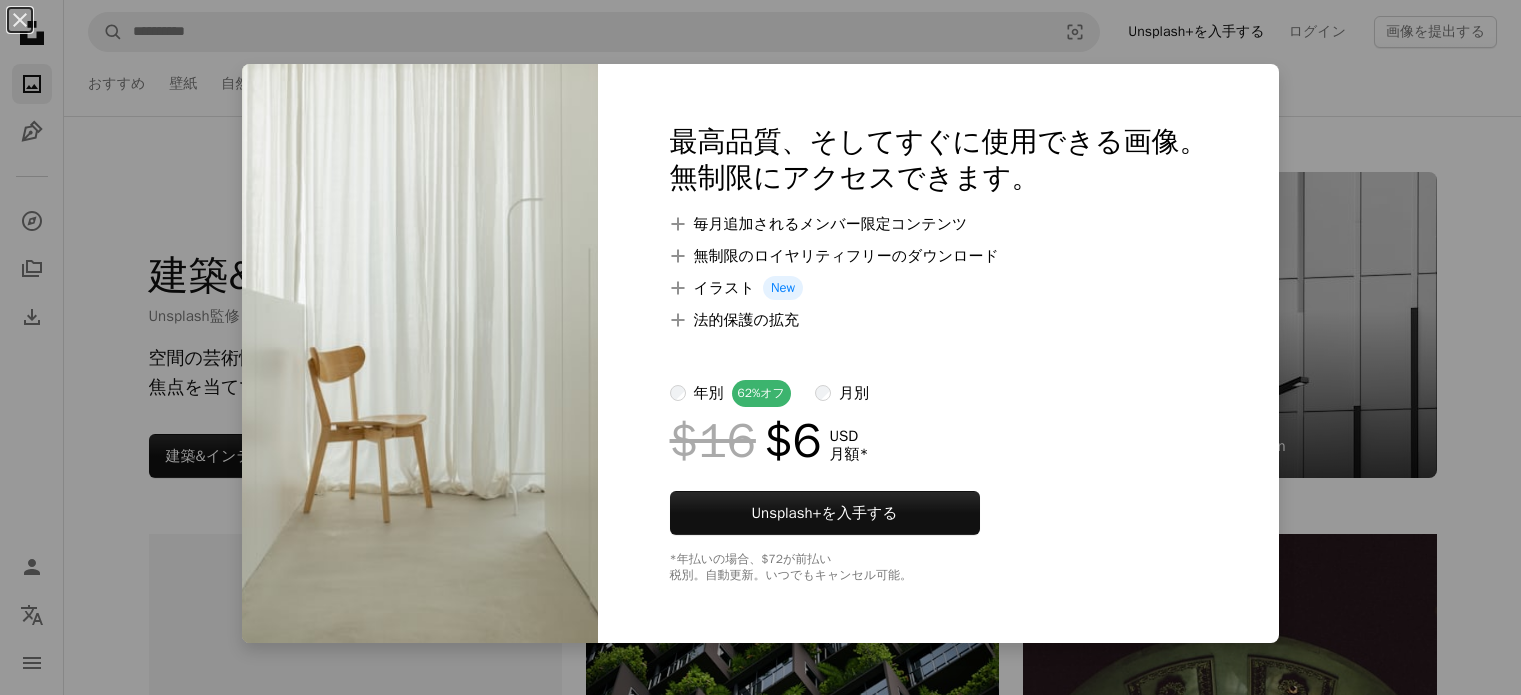 scroll, scrollTop: 11600, scrollLeft: 0, axis: vertical 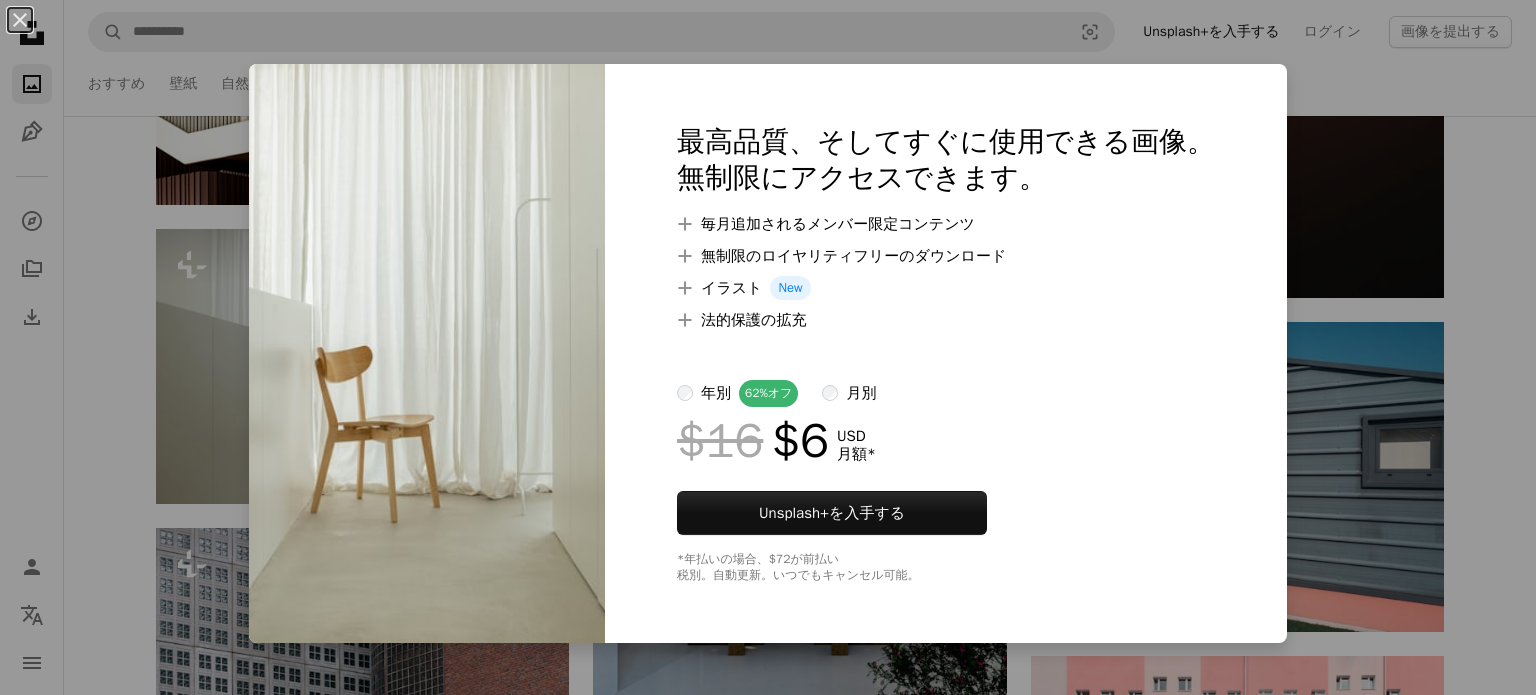 click on "An X shape 最高品質、そしてすぐに使用できる画像。 無制限にアクセスできます。 A plus sign 毎月追加されるメンバー限定コンテンツ A plus sign 無制限のロイヤリティフリーのダウンロード A plus sign イラスト  New A plus sign 法的保護の拡充 年別 62% オフ 月別 $16   $6 USD 月額 * Unsplash+ を入手する *年払いの場合、 $72 が前払い 税別。自動更新。いつでもキャンセル可能。" at bounding box center [768, 347] 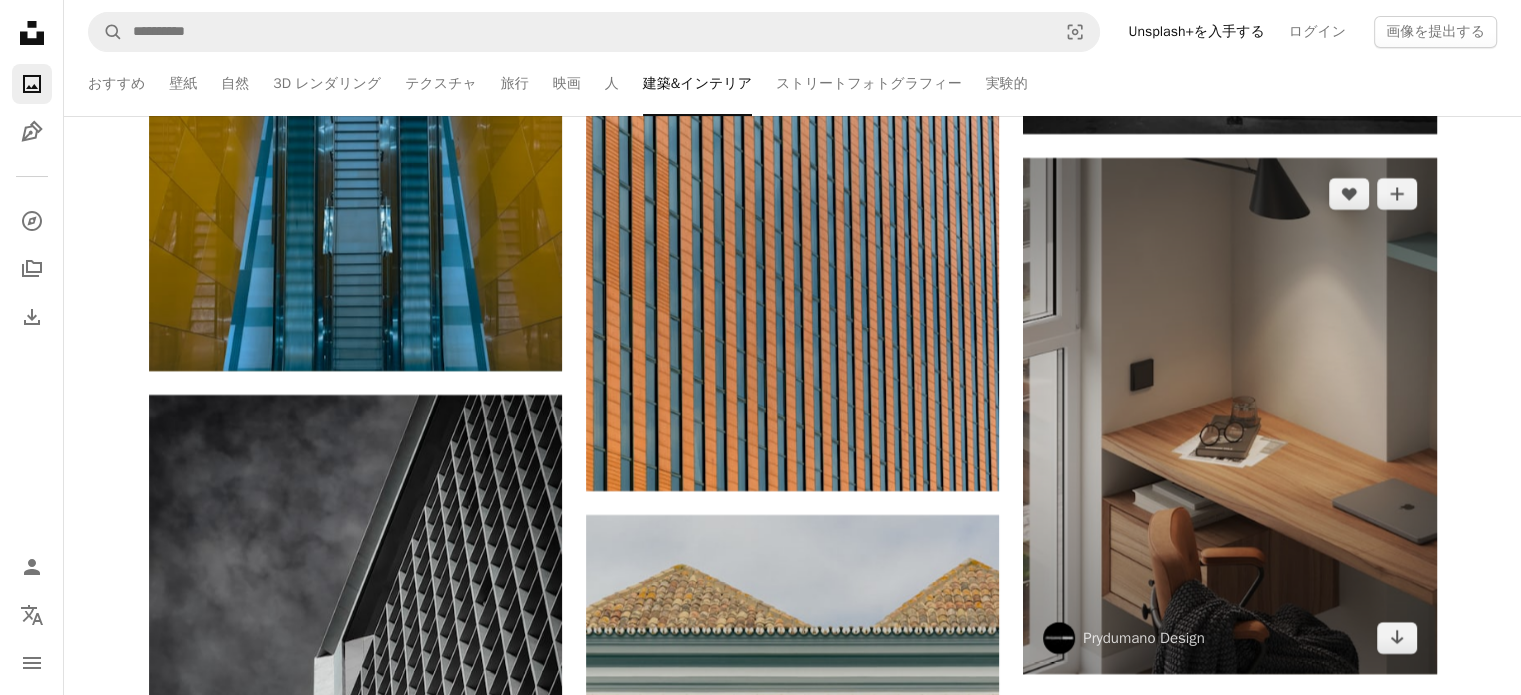 scroll, scrollTop: 38000, scrollLeft: 0, axis: vertical 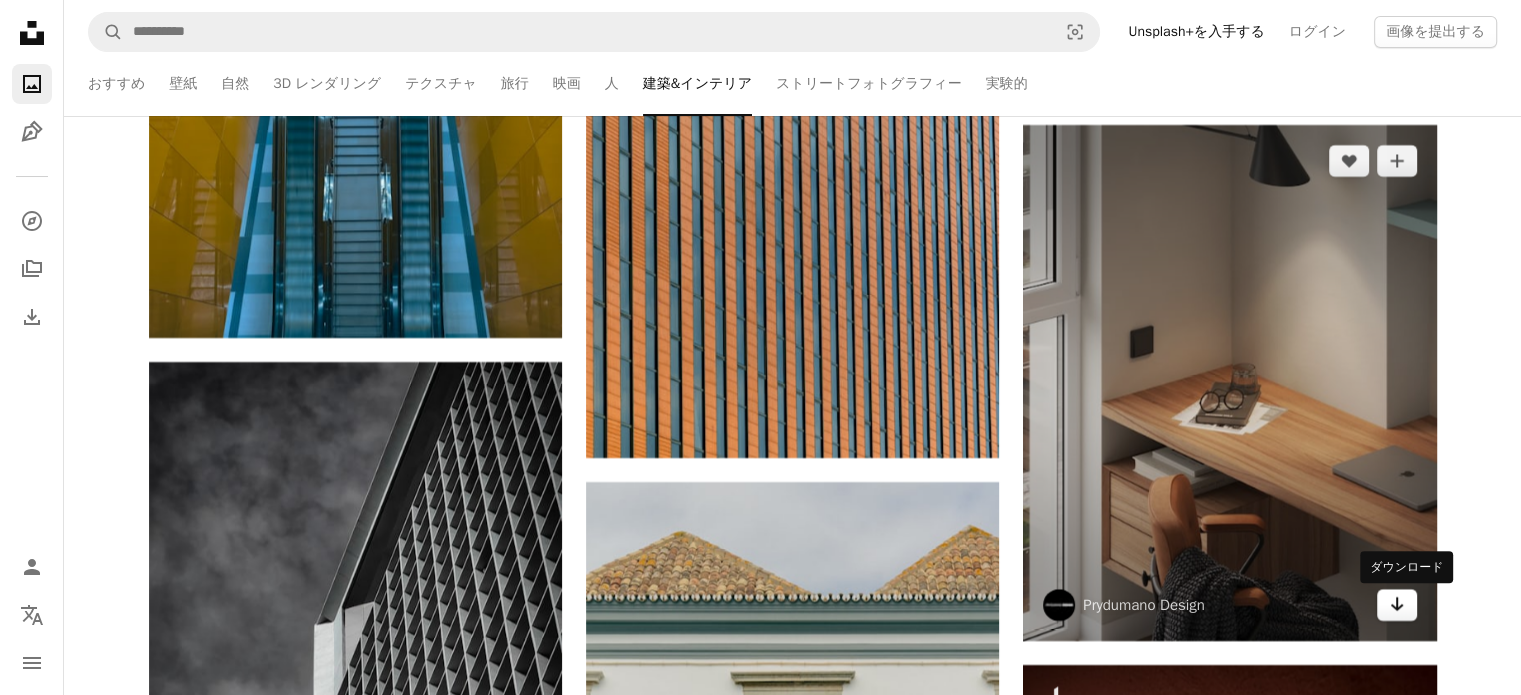 click on "Arrow pointing down" 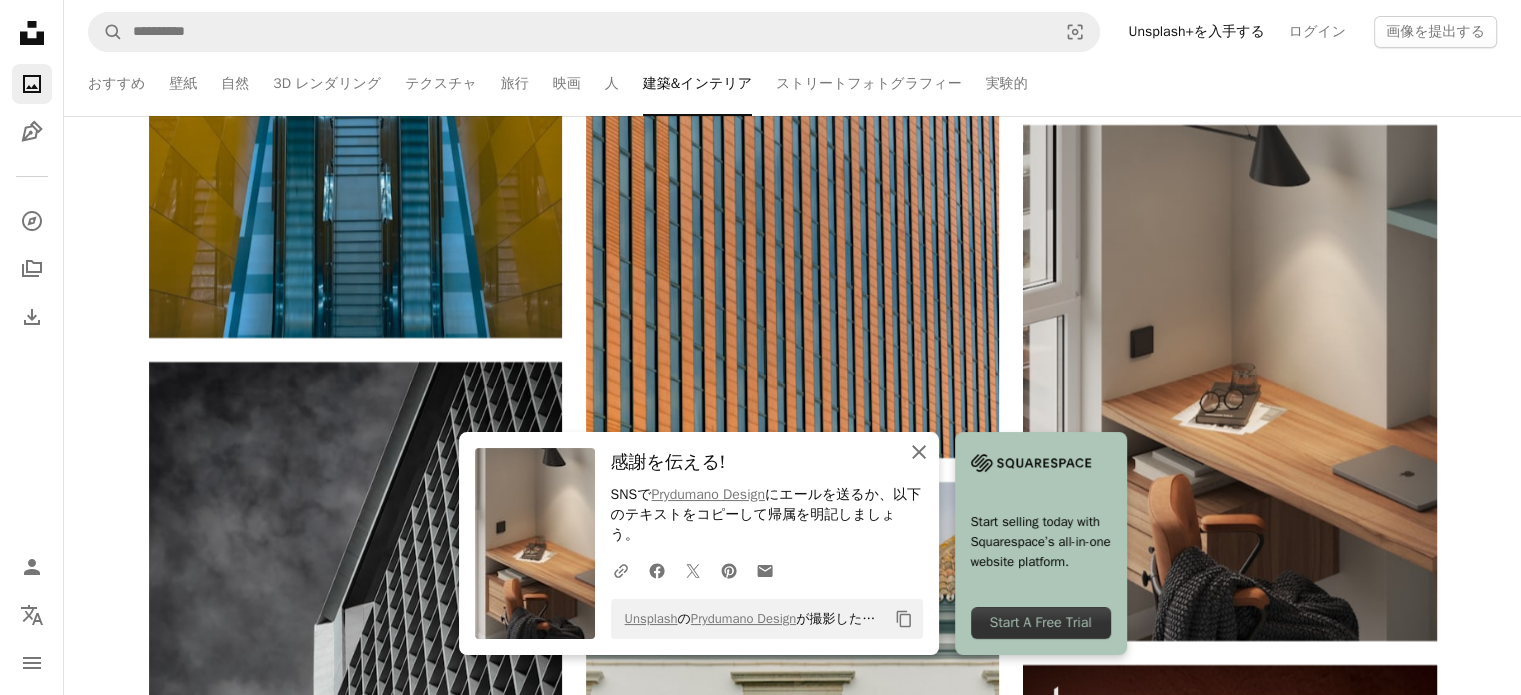 click on "An X shape" 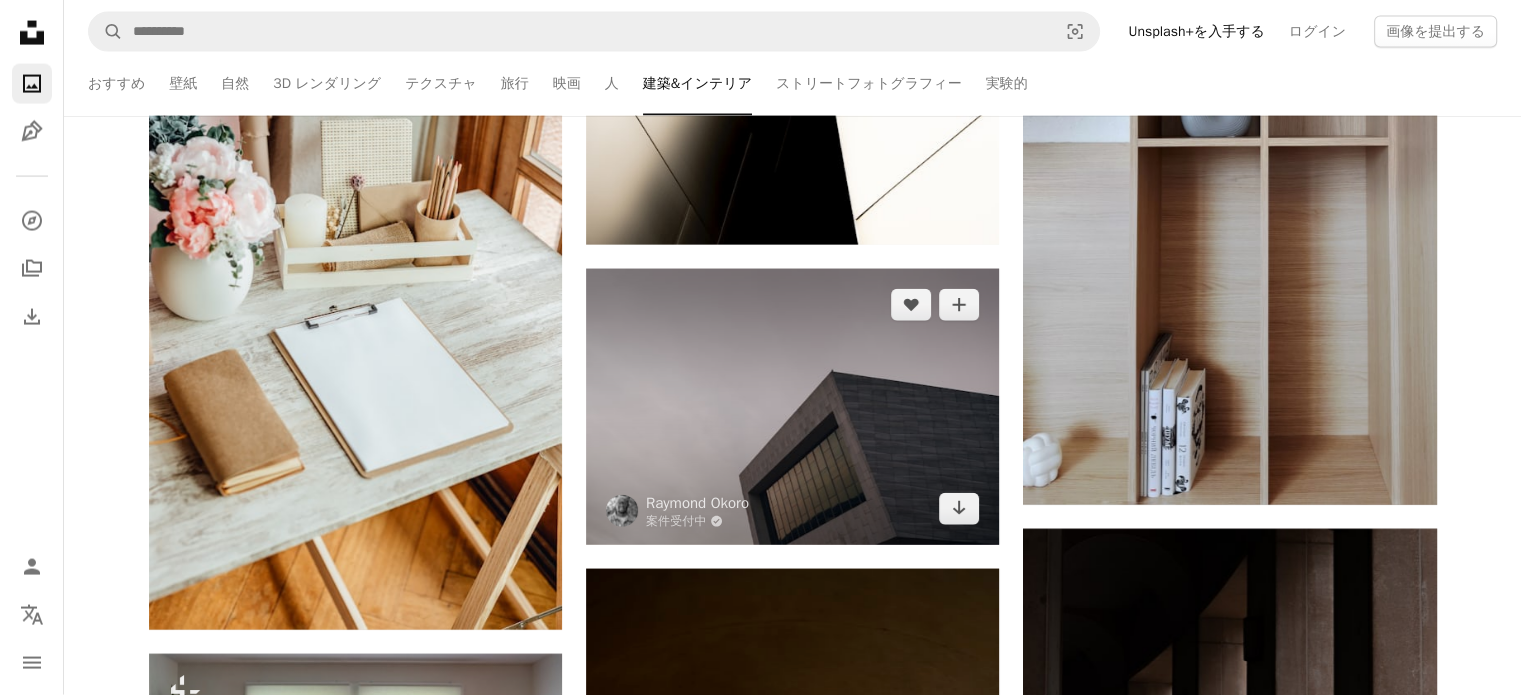 scroll, scrollTop: 42400, scrollLeft: 0, axis: vertical 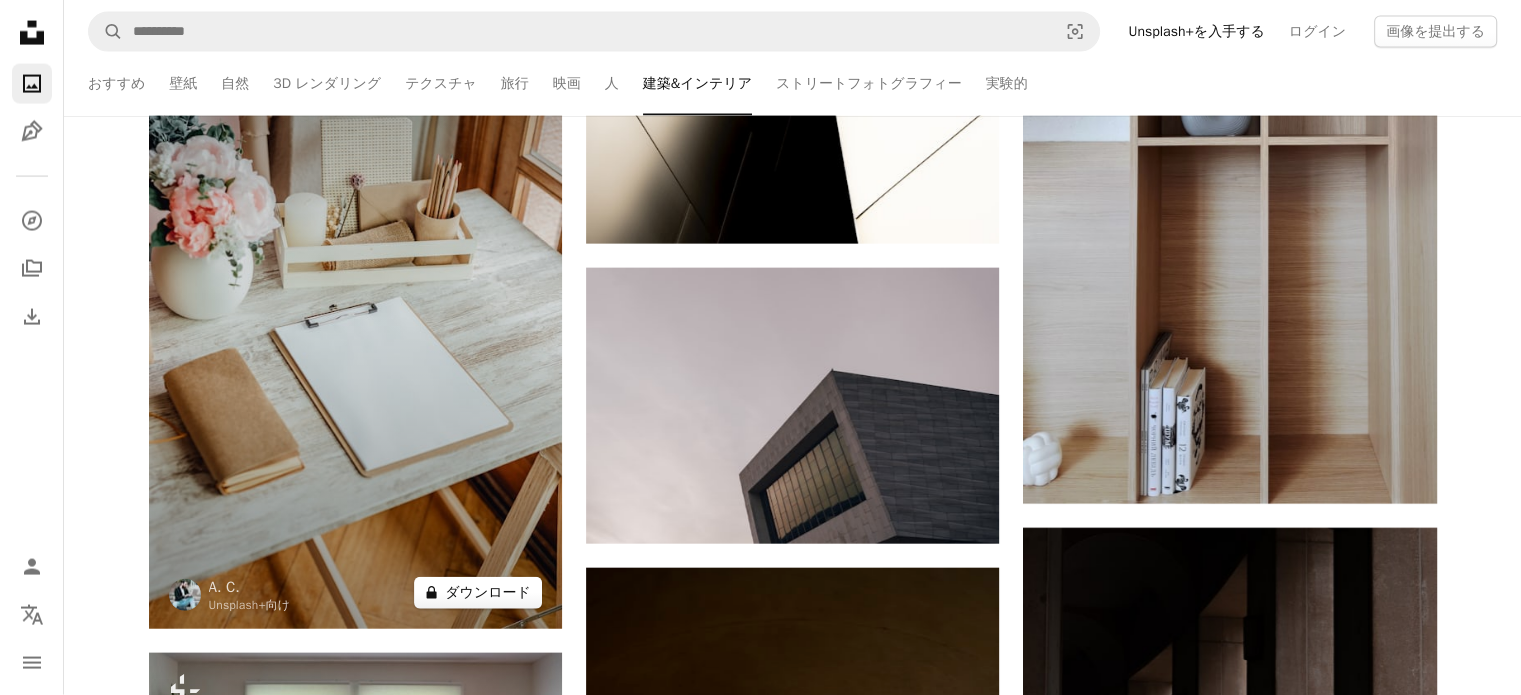 click on "A lock   ダウンロード" at bounding box center (478, 593) 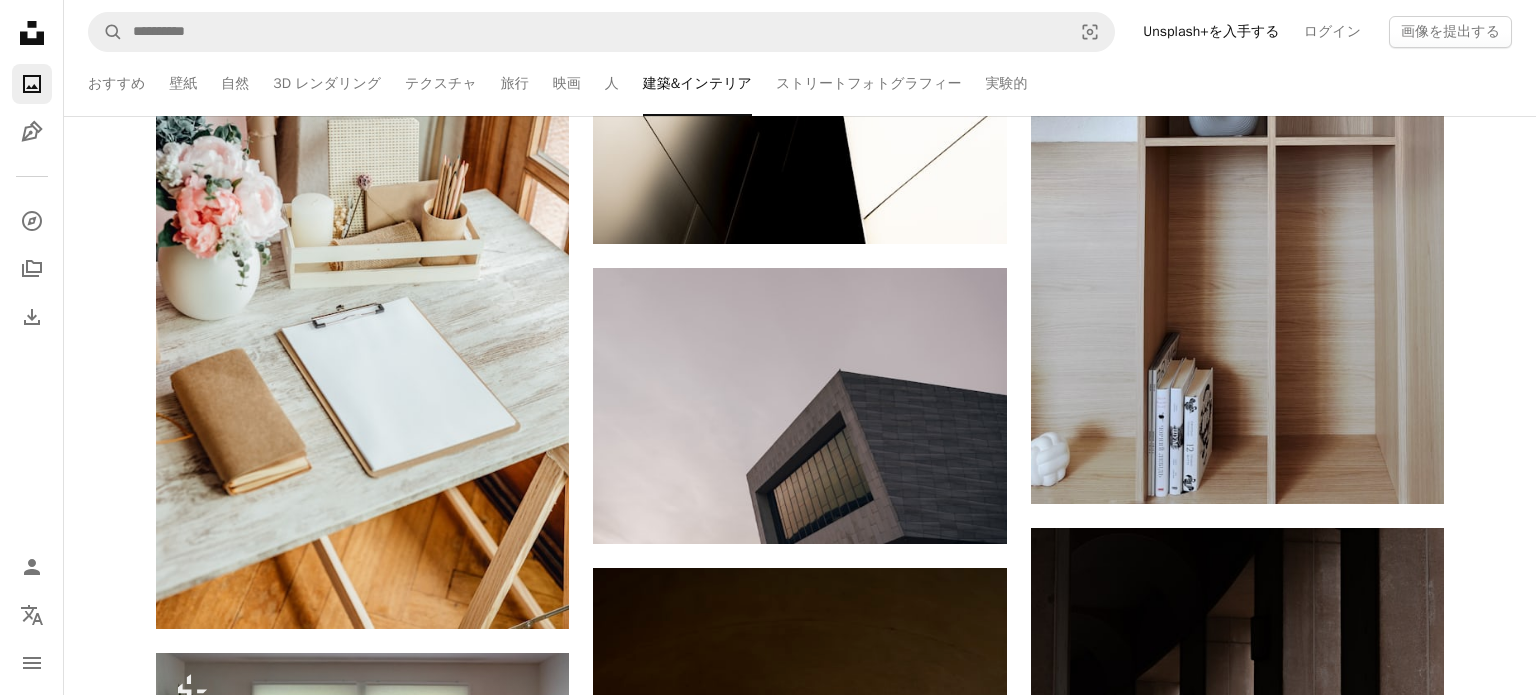 click on "An X shape 最高品質、そしてすぐに使用できる画像。 無制限にアクセスできます。 A plus sign 毎月追加されるメンバー限定コンテンツ A plus sign 無制限のロイヤリティフリーのダウンロード A plus sign イラスト  New A plus sign 法的保護の拡充 年別 62% オフ 月別 $16   $6 USD 月額 * Unsplash+ を入手する *年払いの場合、 $72 が前払い 税別。自動更新。いつでもキャンセル可能。" at bounding box center [768, 4197] 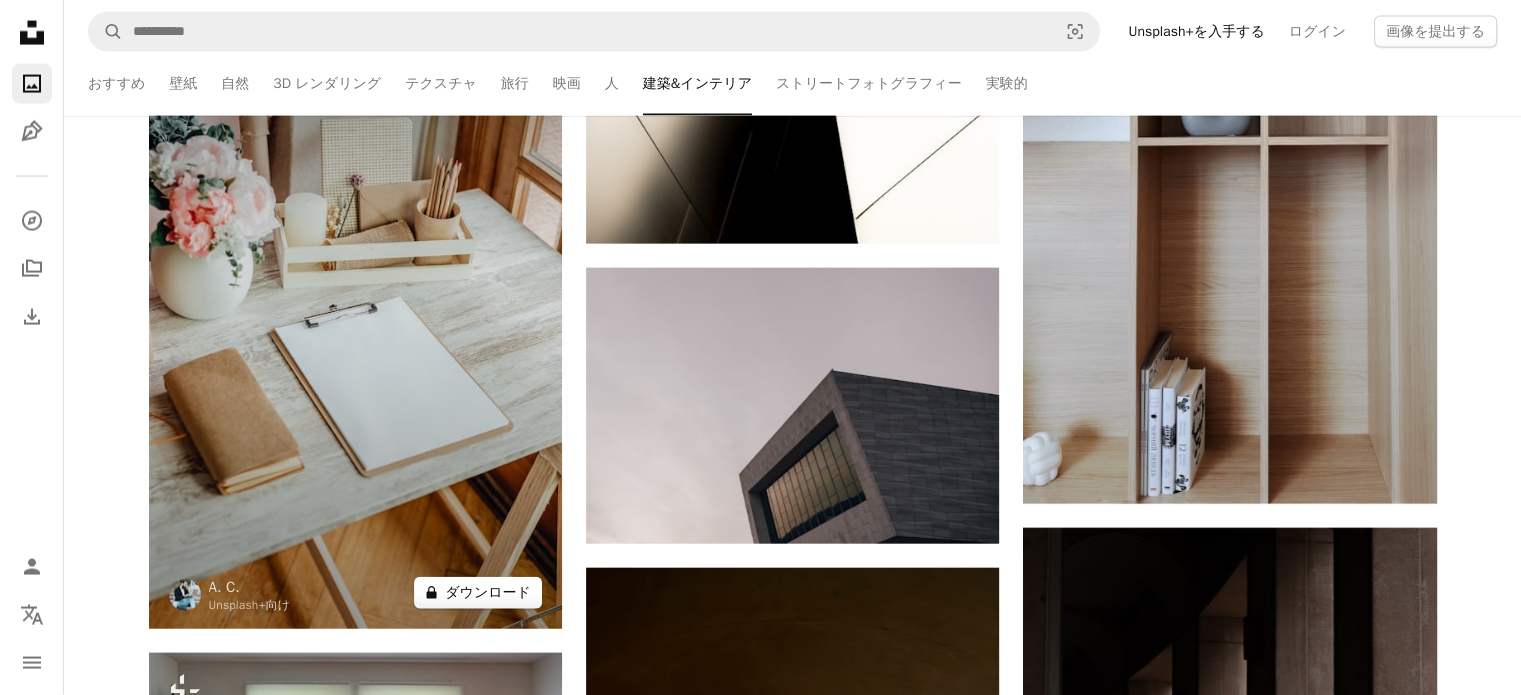 click on "A lock   ダウンロード" at bounding box center [478, 593] 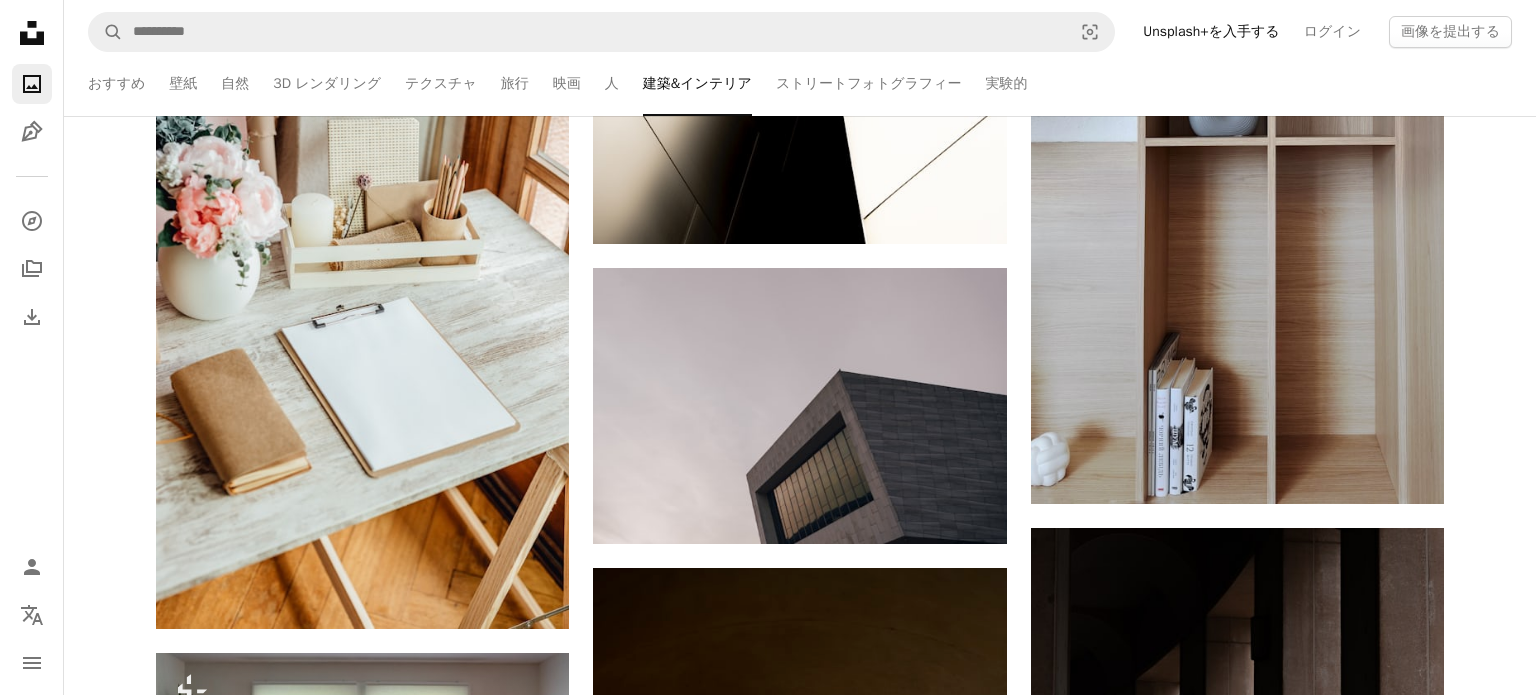 click on "An X shape 最高品質、そしてすぐに使用できる画像。 無制限にアクセスできます。 A plus sign 毎月追加されるメンバー限定コンテンツ A plus sign 無制限のロイヤリティフリーのダウンロード A plus sign イラスト  New A plus sign 法的保護の拡充 年別 62% オフ 月別 $16   $6 USD 月額 * Unsplash+ を入手する *年払いの場合、 $72 が前払い 税別。自動更新。いつでもキャンセル可能。" at bounding box center [768, 4197] 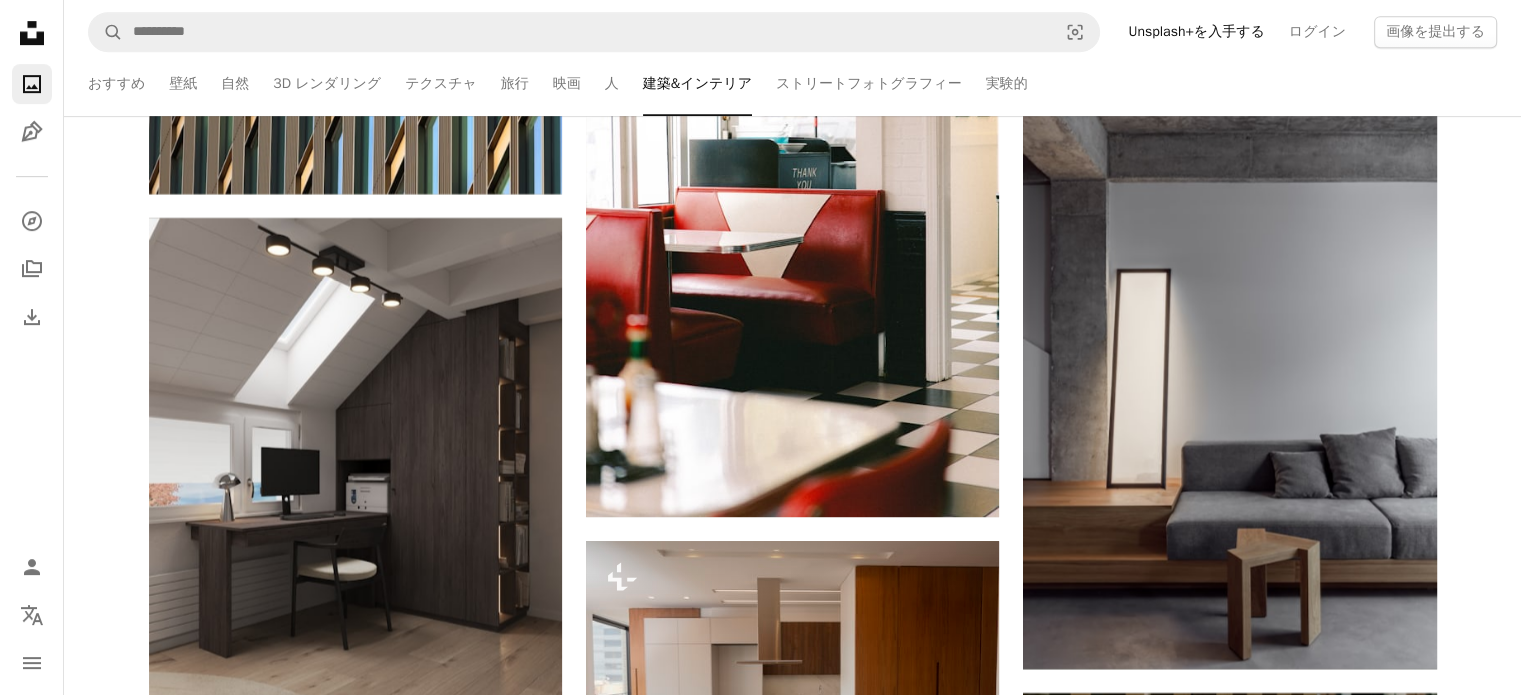scroll, scrollTop: 46800, scrollLeft: 0, axis: vertical 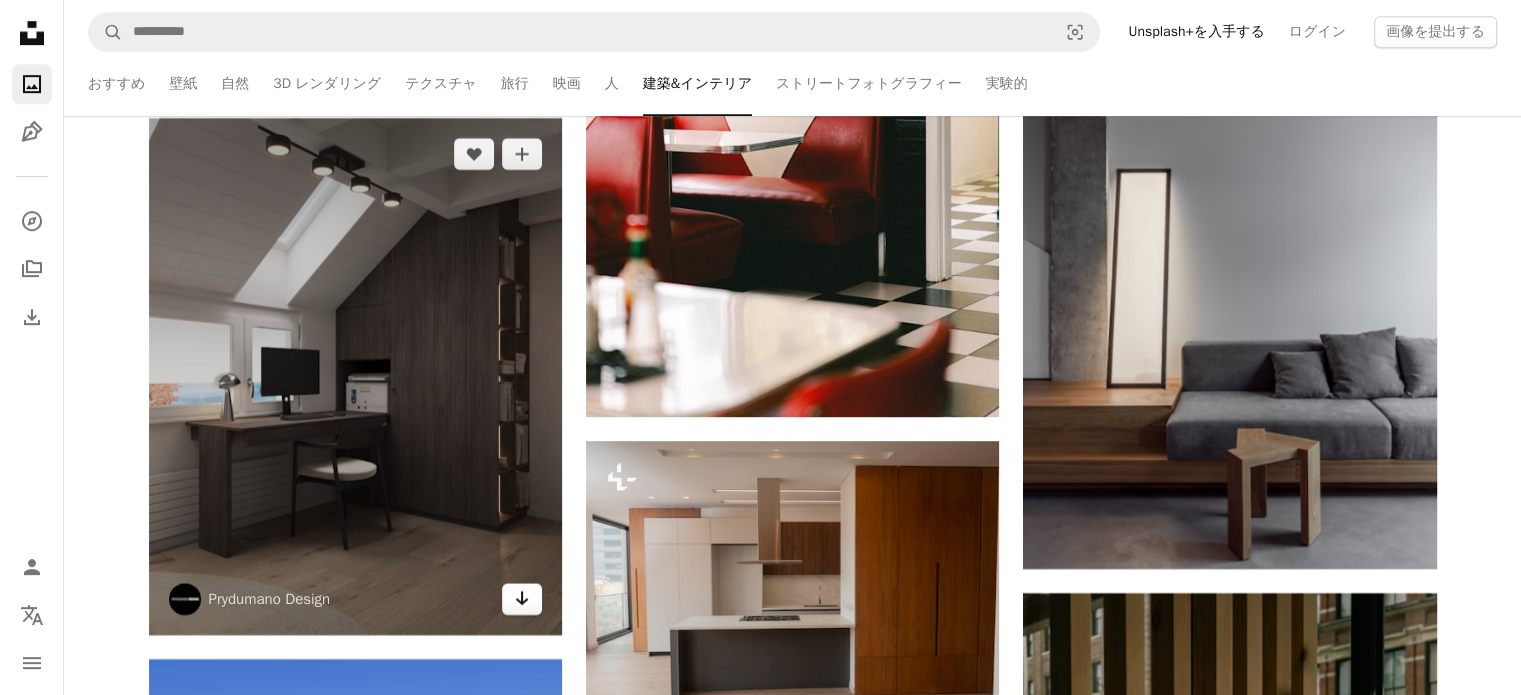click 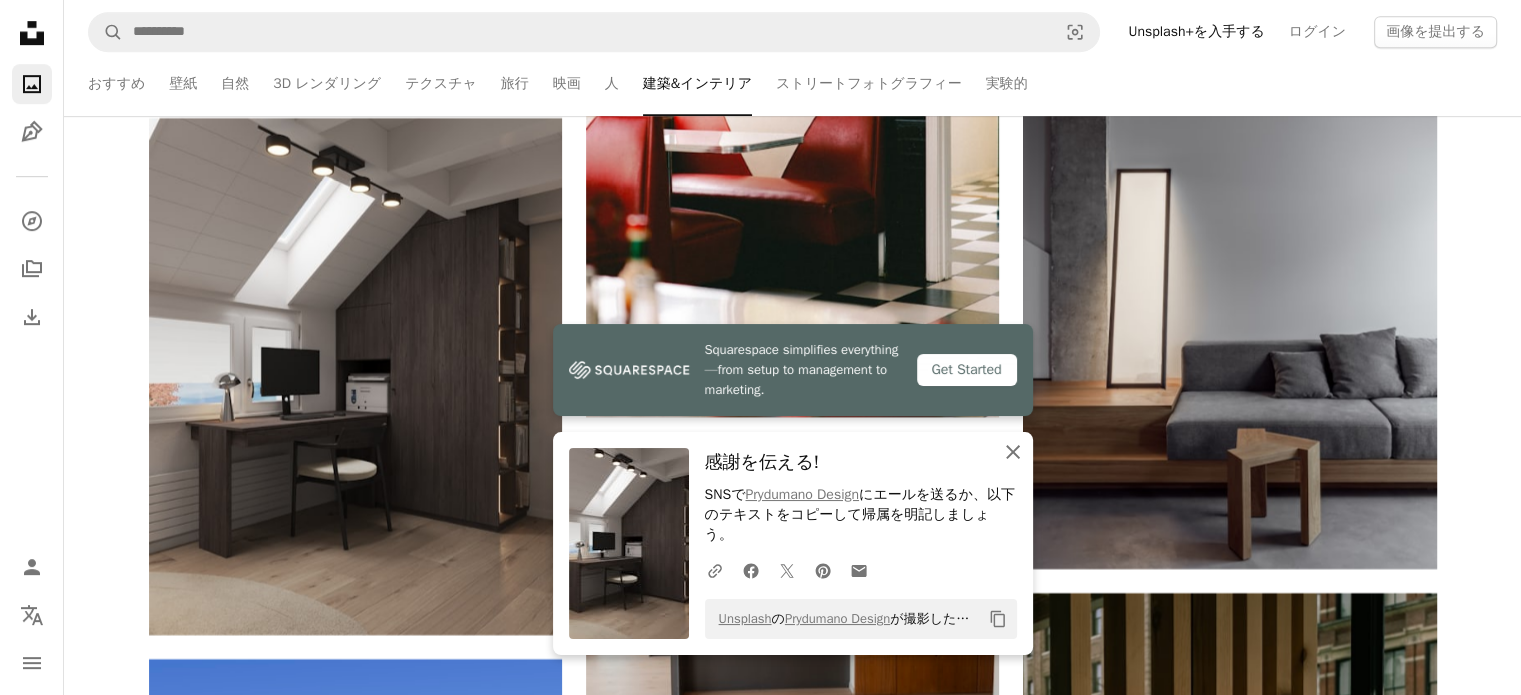 click on "An X shape" 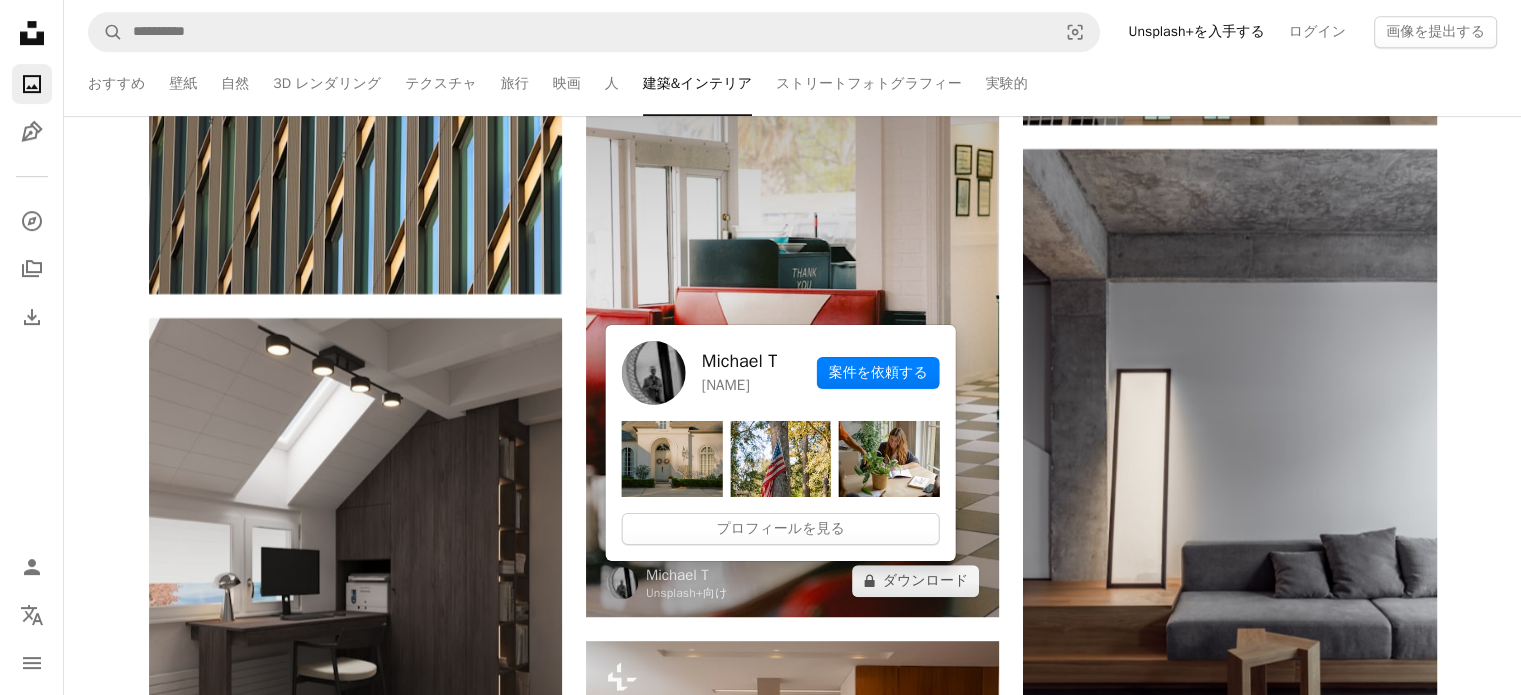 scroll, scrollTop: 46700, scrollLeft: 0, axis: vertical 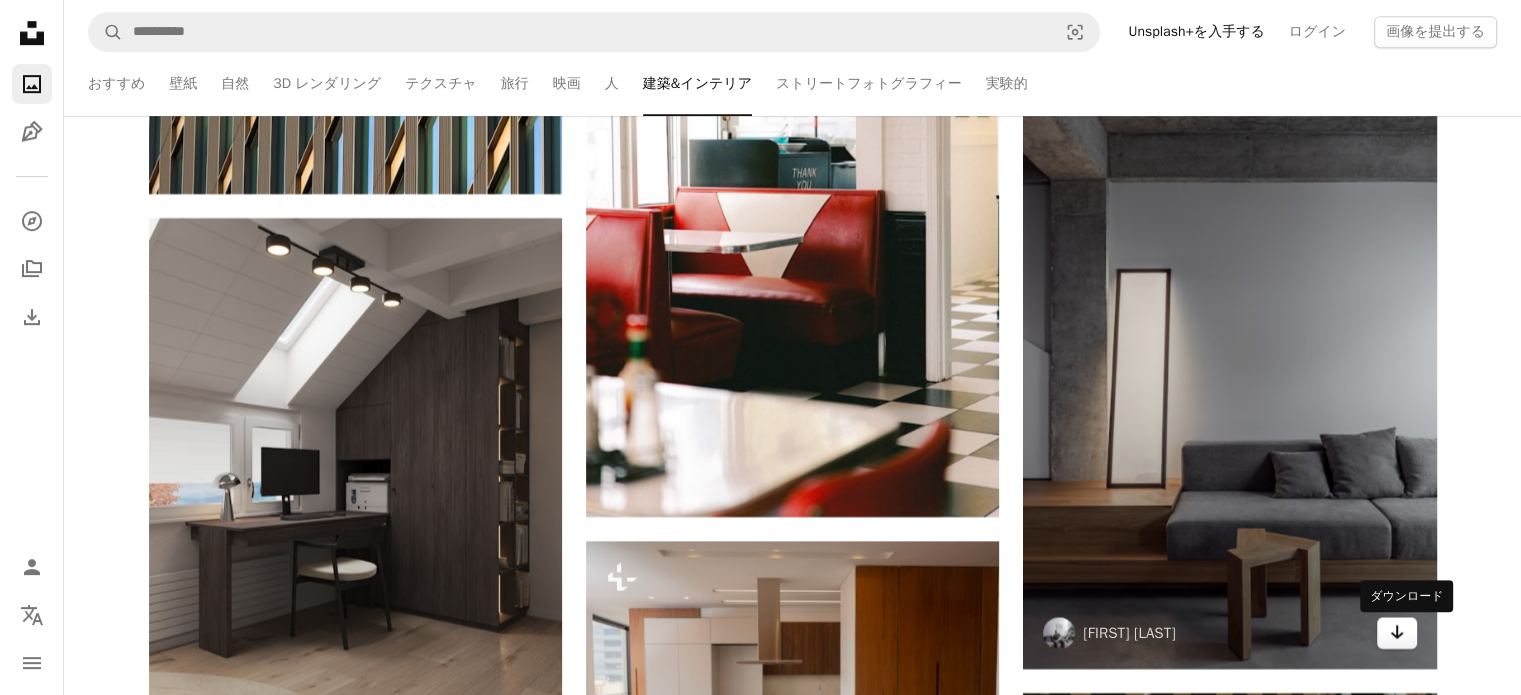 click on "Arrow pointing down" 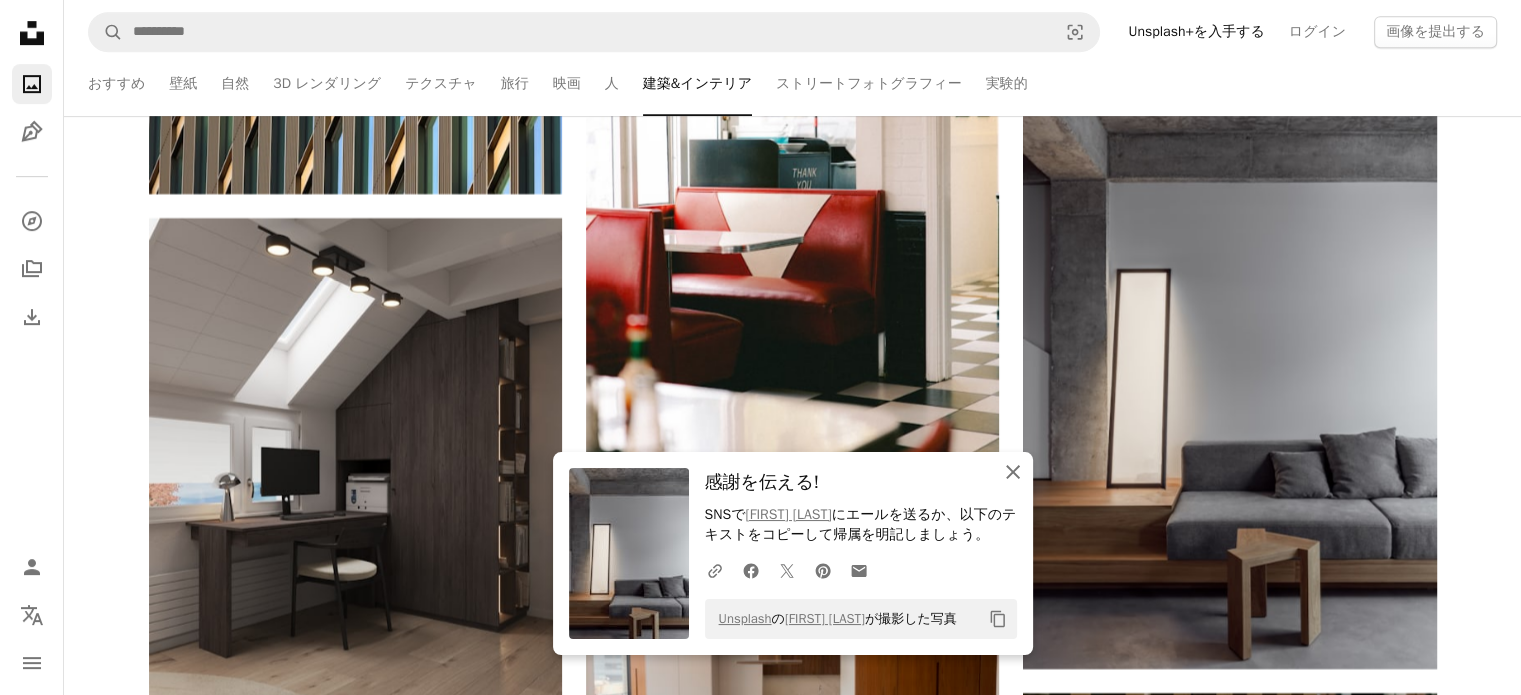 click on "An X shape" 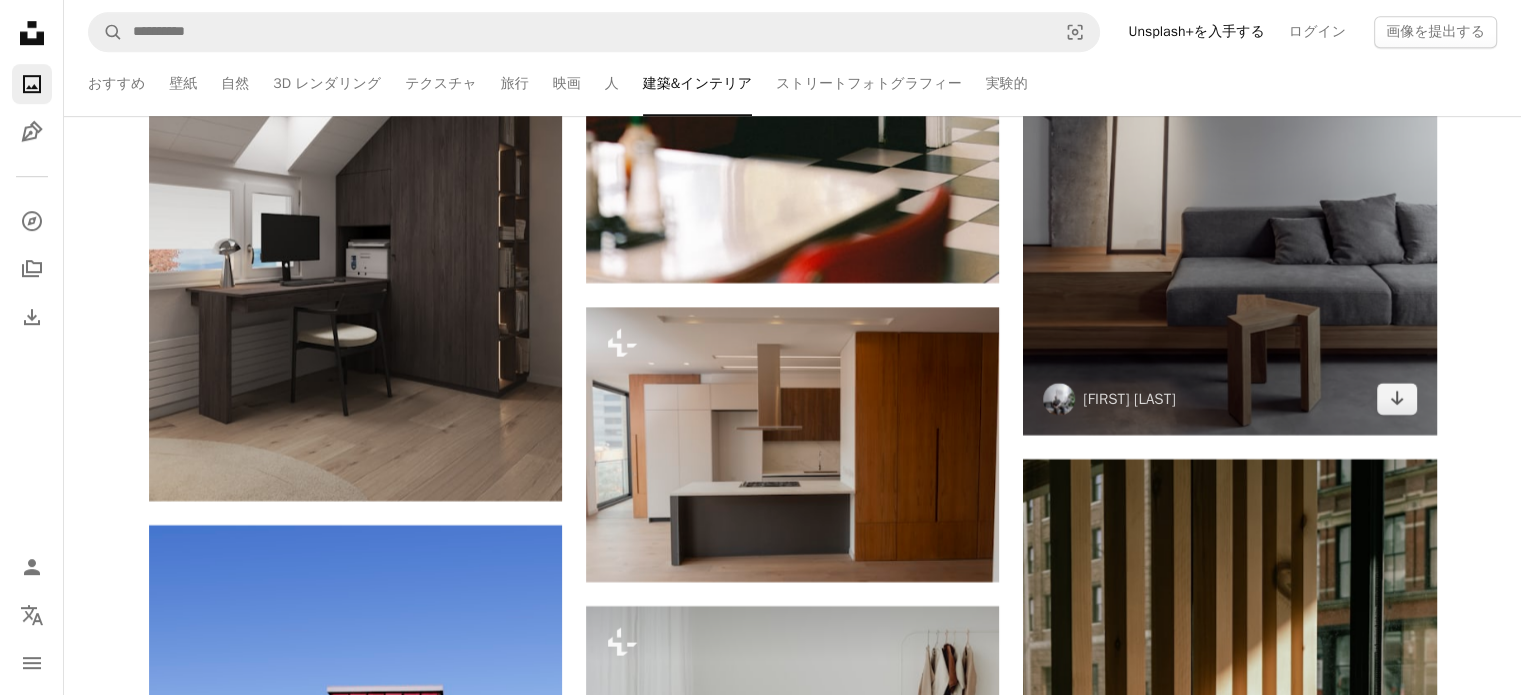 scroll, scrollTop: 47000, scrollLeft: 0, axis: vertical 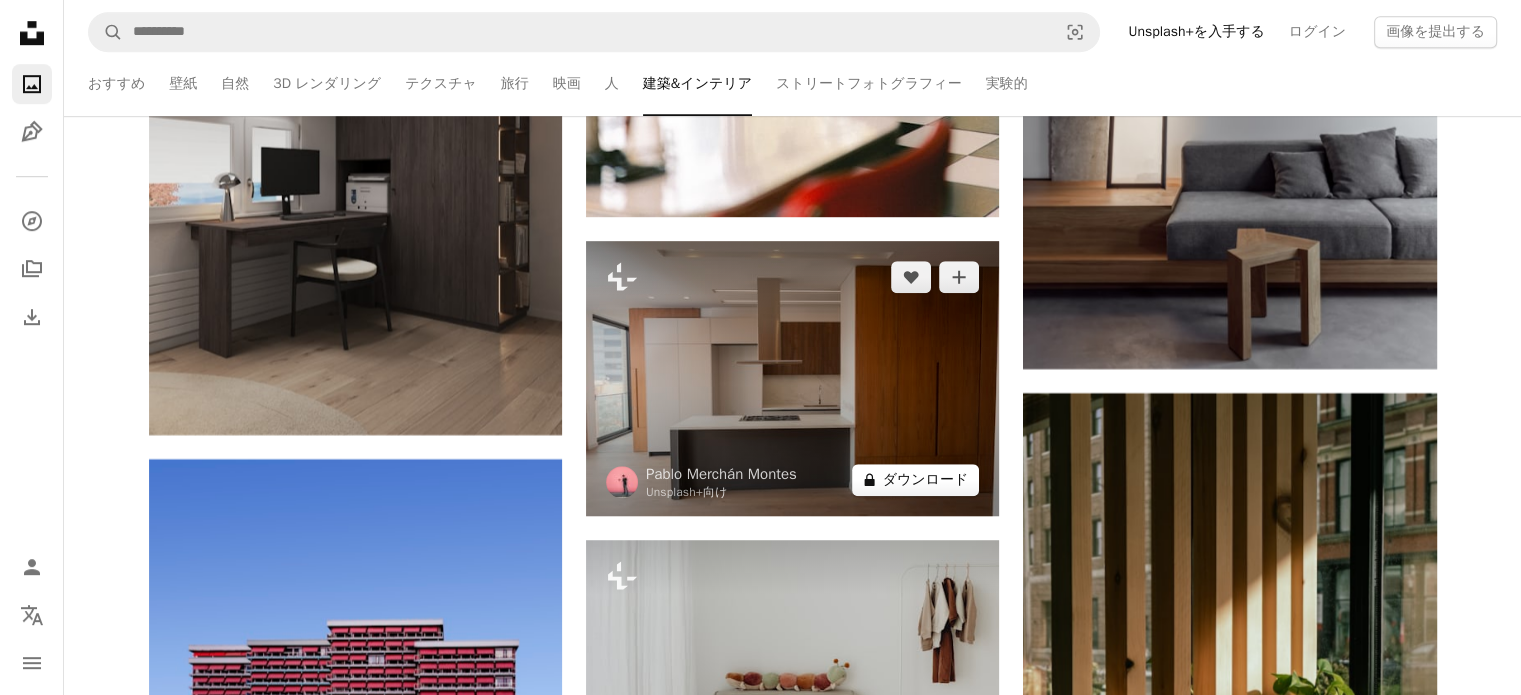 click on "A lock   ダウンロード" at bounding box center [916, 480] 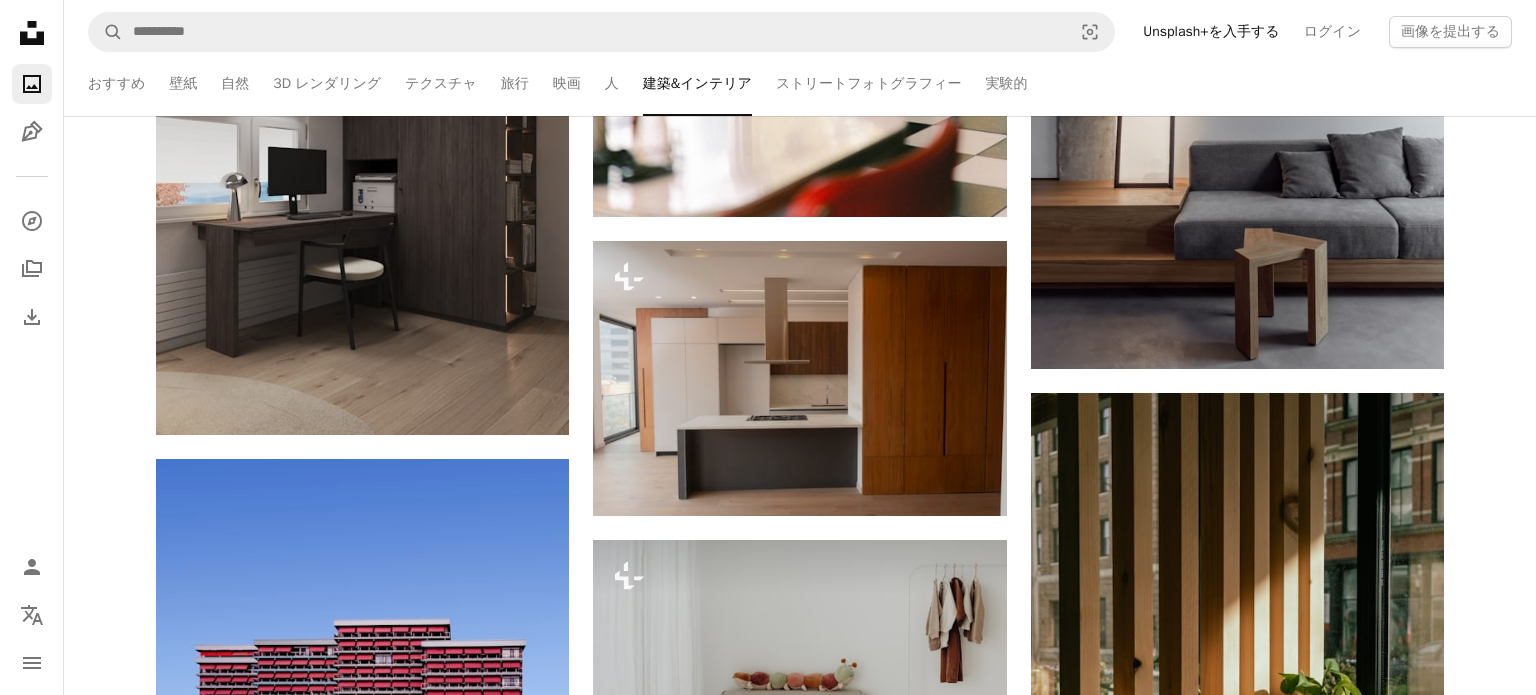 click on "An X shape 最高品質、そしてすぐに使用できる画像。 無制限にアクセスできます。 A plus sign 毎月追加されるメンバー限定コンテンツ A plus sign 無制限のロイヤリティフリーのダウンロード A plus sign イラスト  New A plus sign 法的保護の拡充 年別 62% オフ 月別 $16   $6 USD 月額 * Unsplash+ を入手する *年払いの場合、 $72 が前払い 税別。自動更新。いつでもキャンセル可能。" at bounding box center (768, 4481) 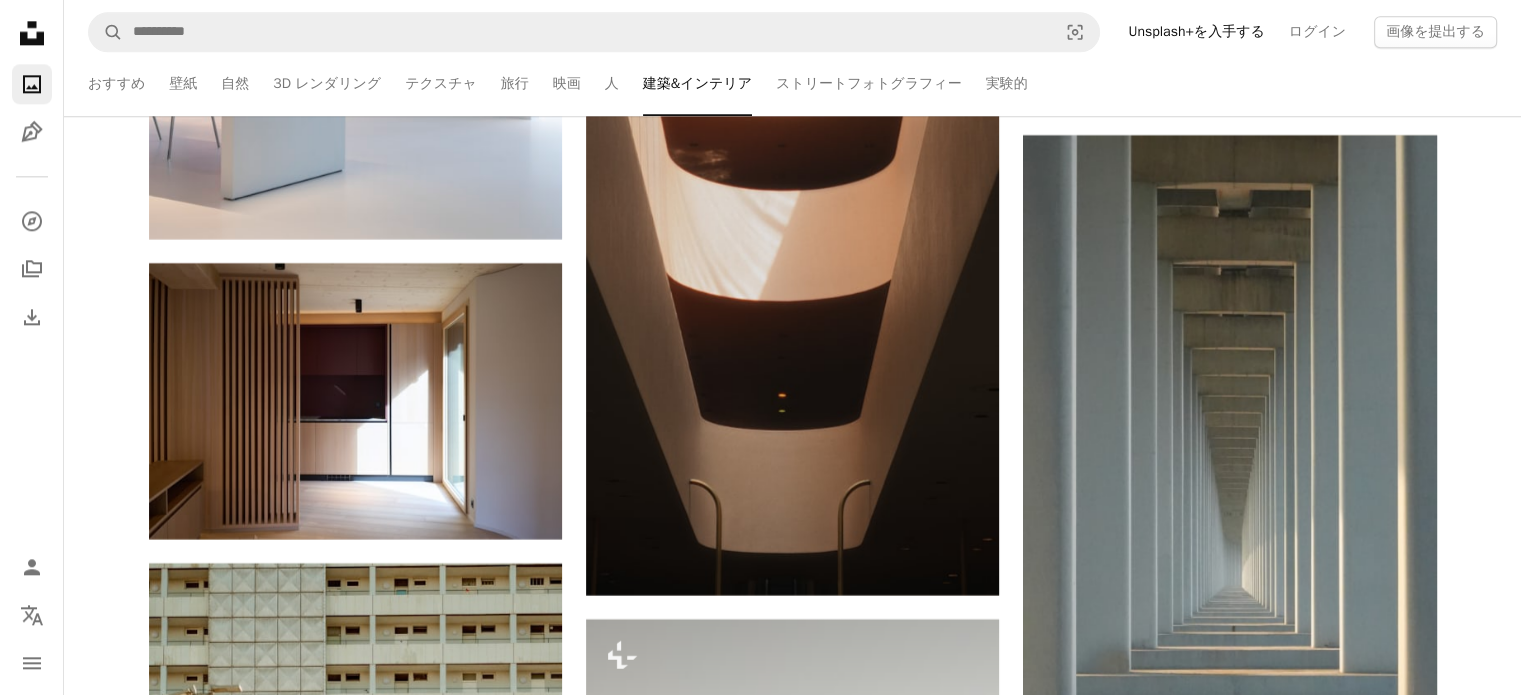 scroll, scrollTop: 48200, scrollLeft: 0, axis: vertical 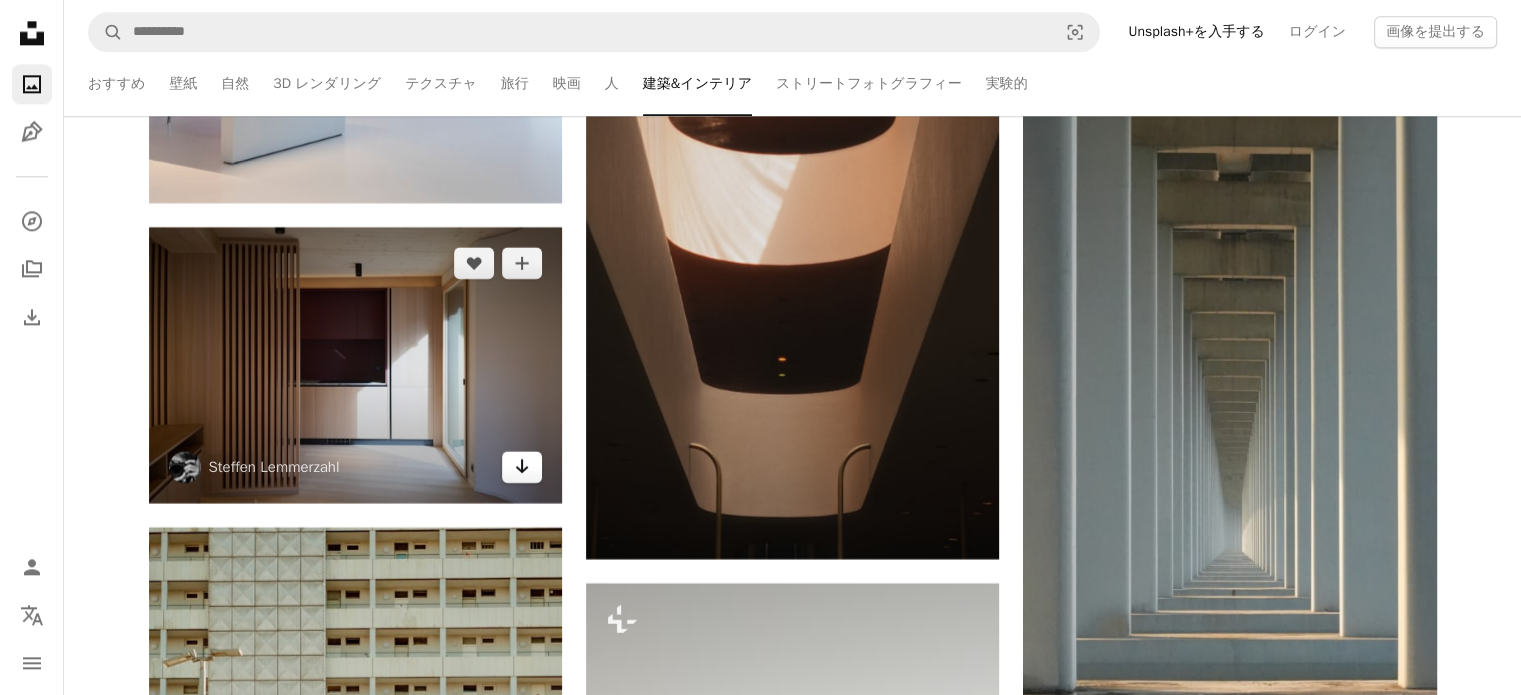 click on "Arrow pointing down" 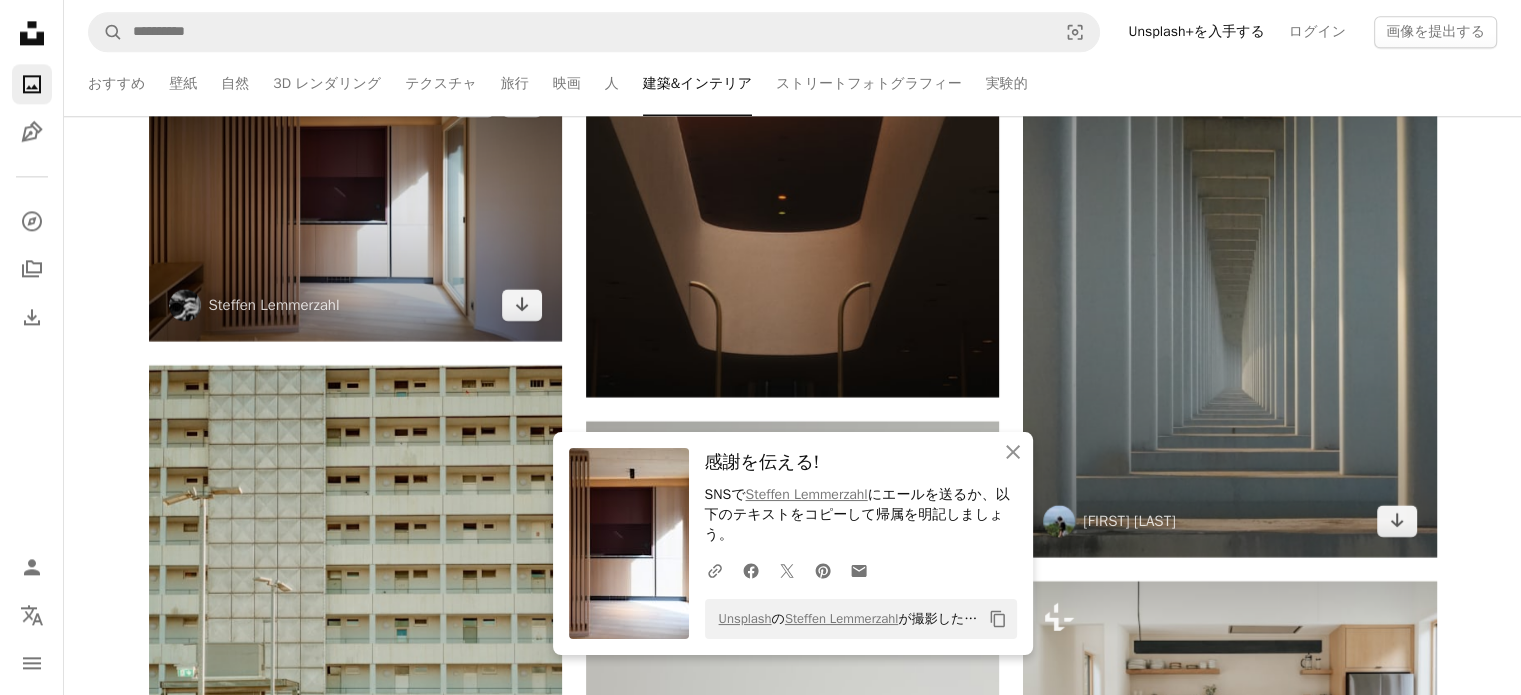 scroll, scrollTop: 48500, scrollLeft: 0, axis: vertical 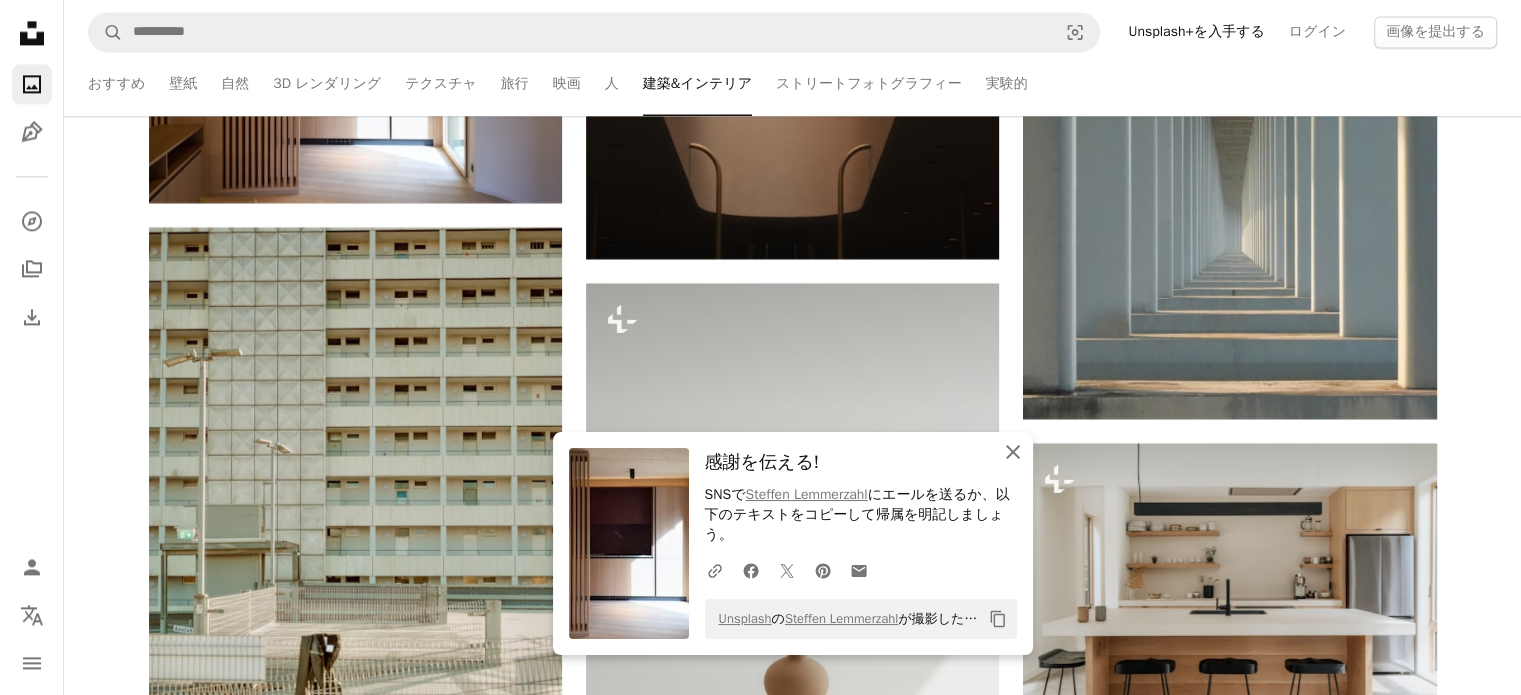 click 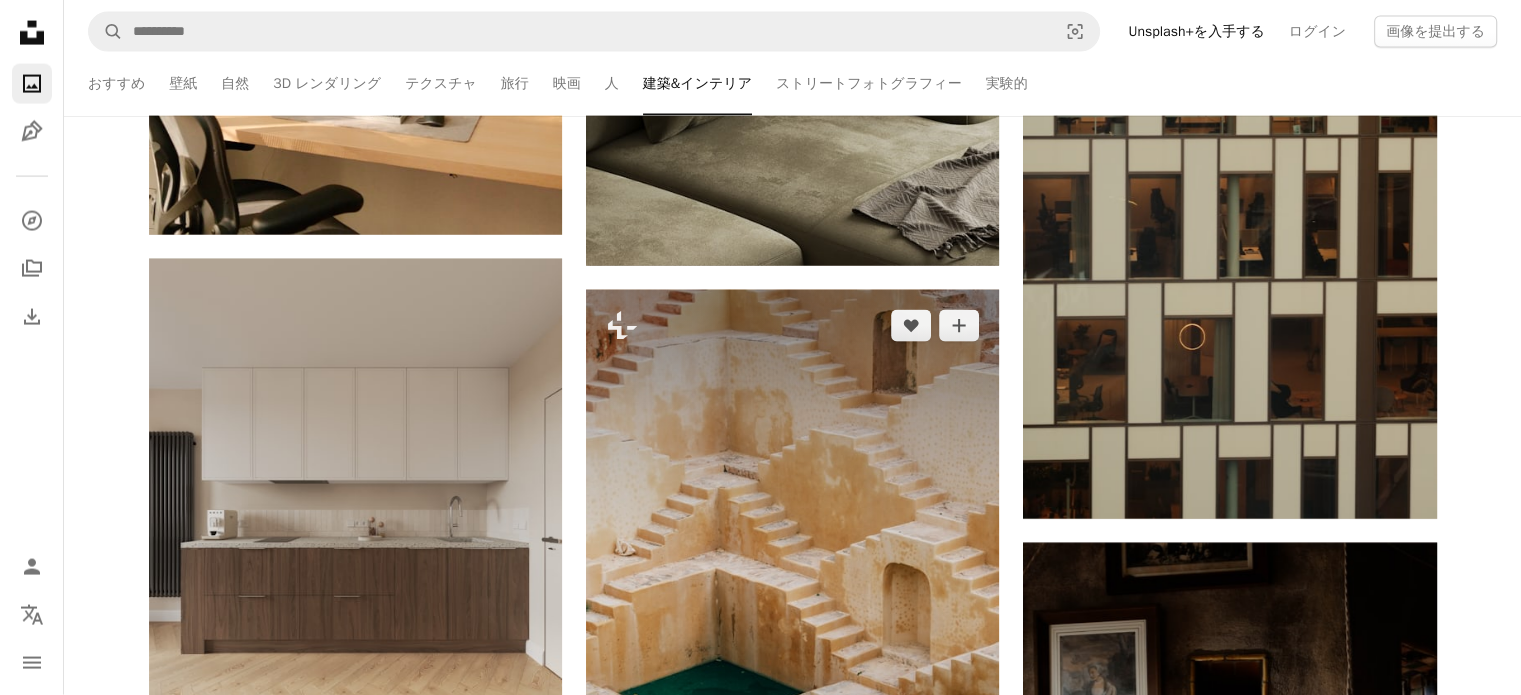 scroll, scrollTop: 57200, scrollLeft: 0, axis: vertical 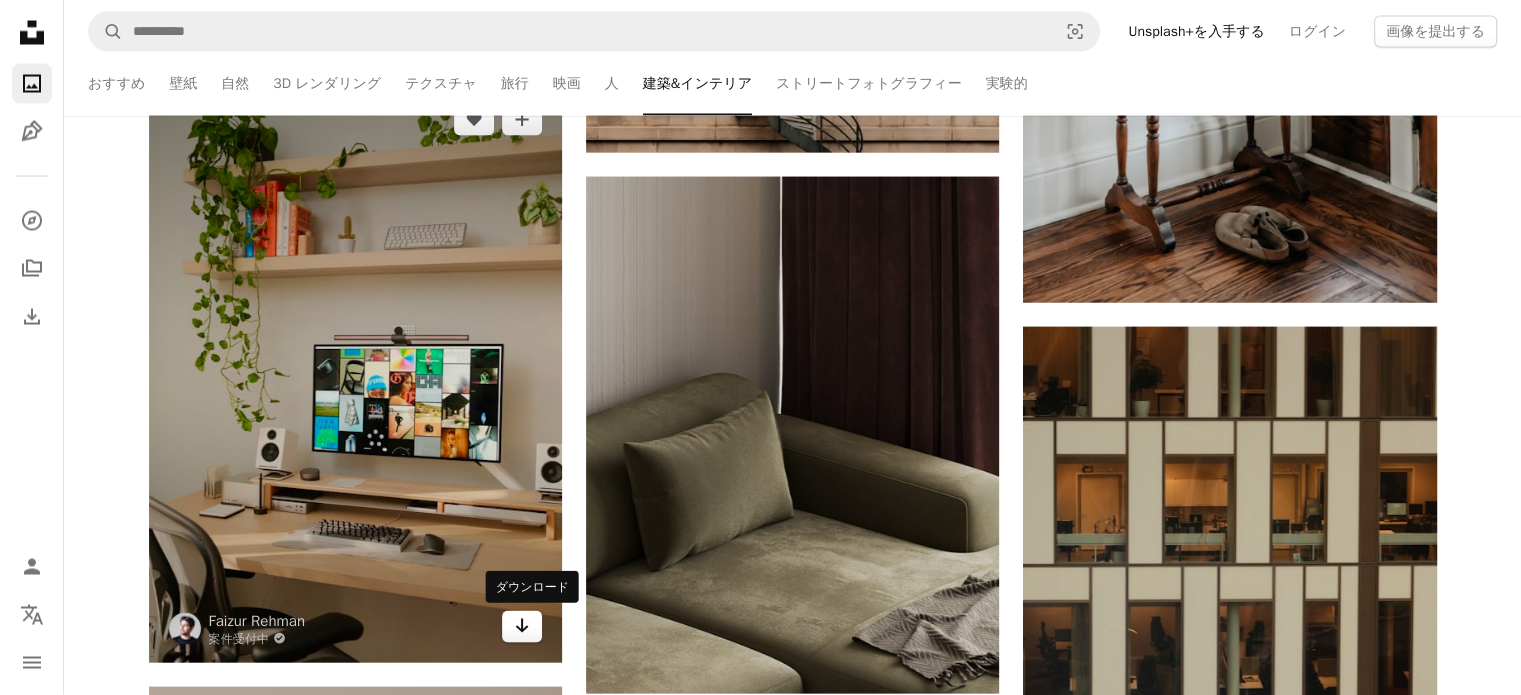 click on "Arrow pointing down" 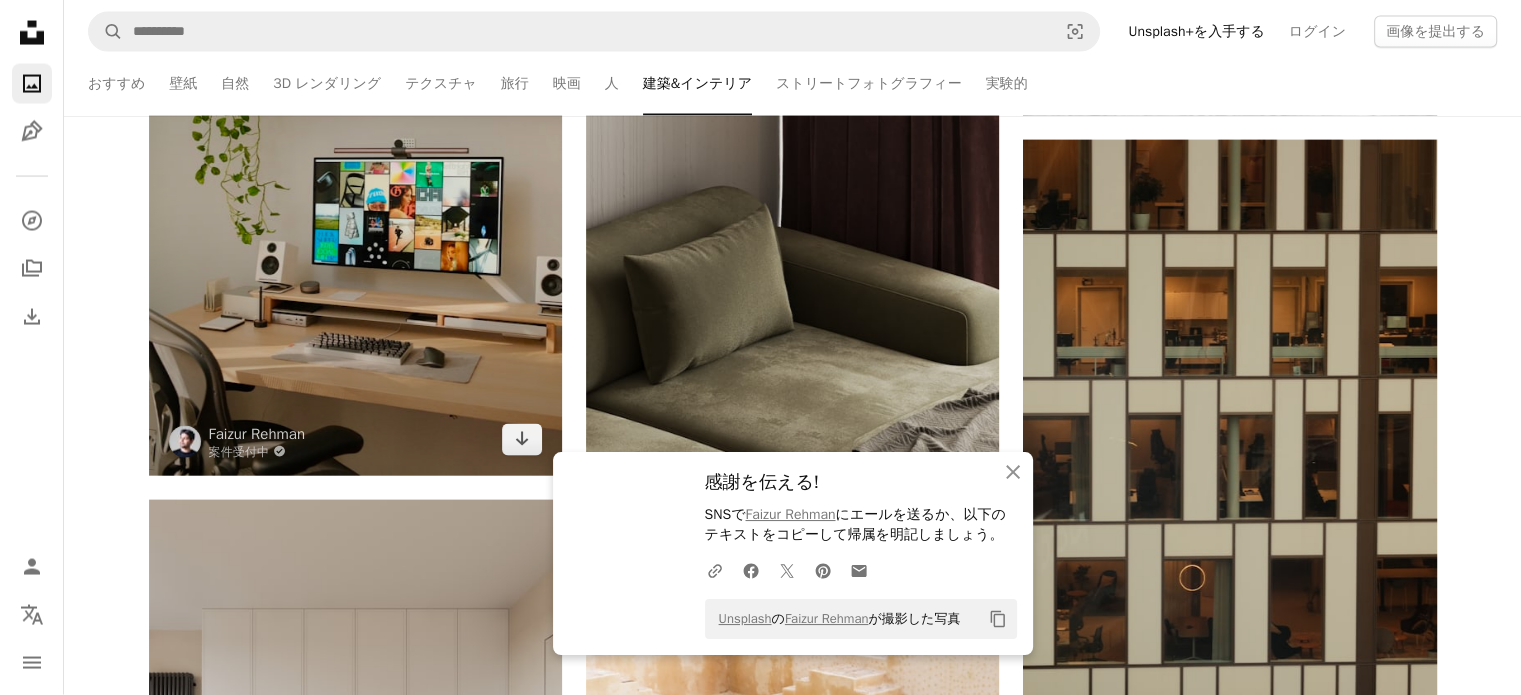 scroll, scrollTop: 57400, scrollLeft: 0, axis: vertical 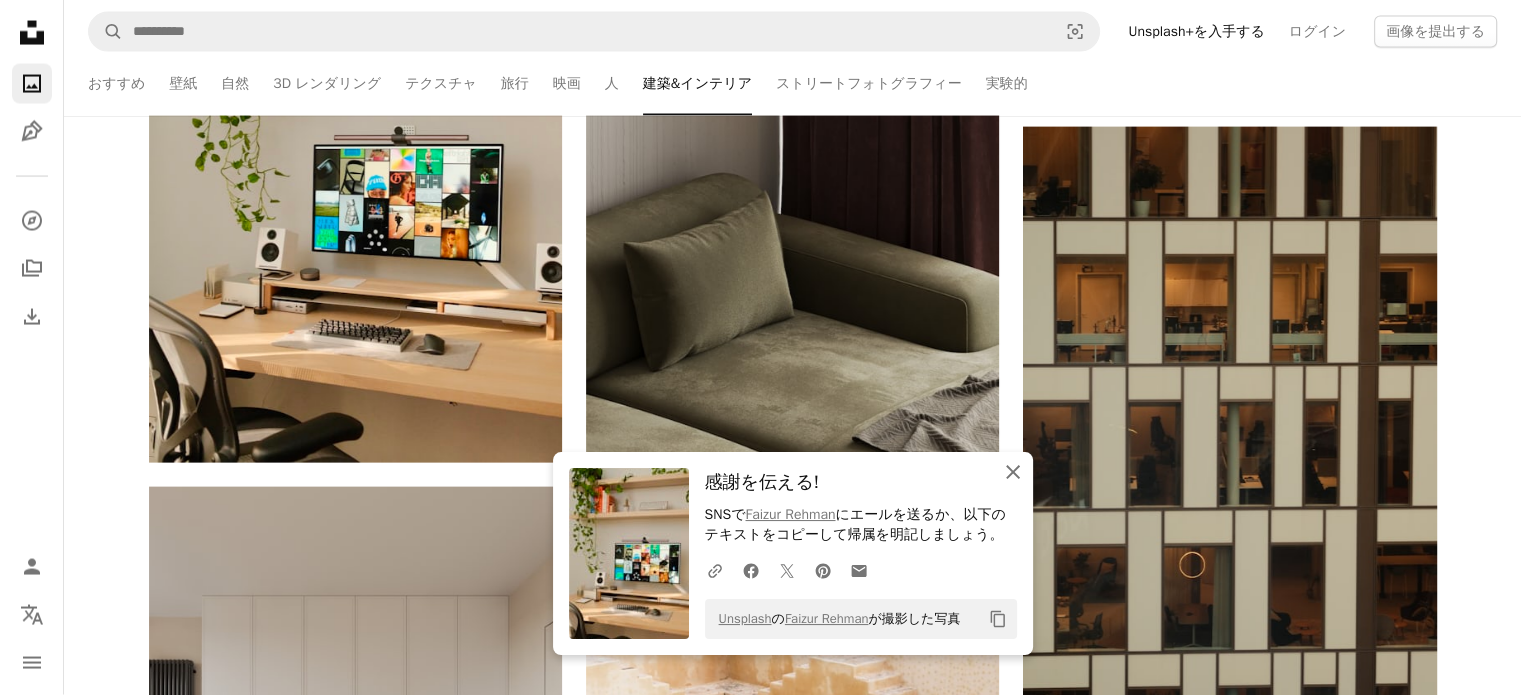 click on "An X shape 閉じる" at bounding box center (1013, 472) 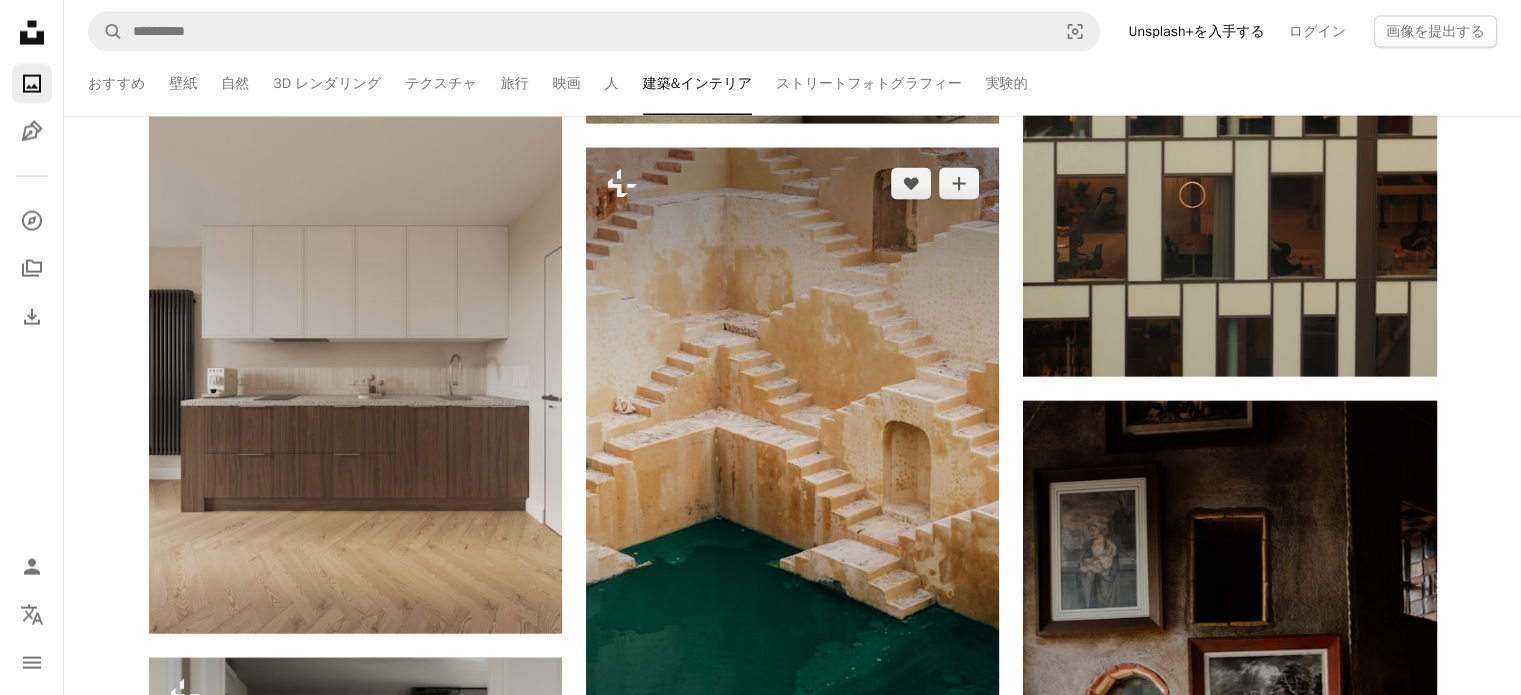 scroll, scrollTop: 57800, scrollLeft: 0, axis: vertical 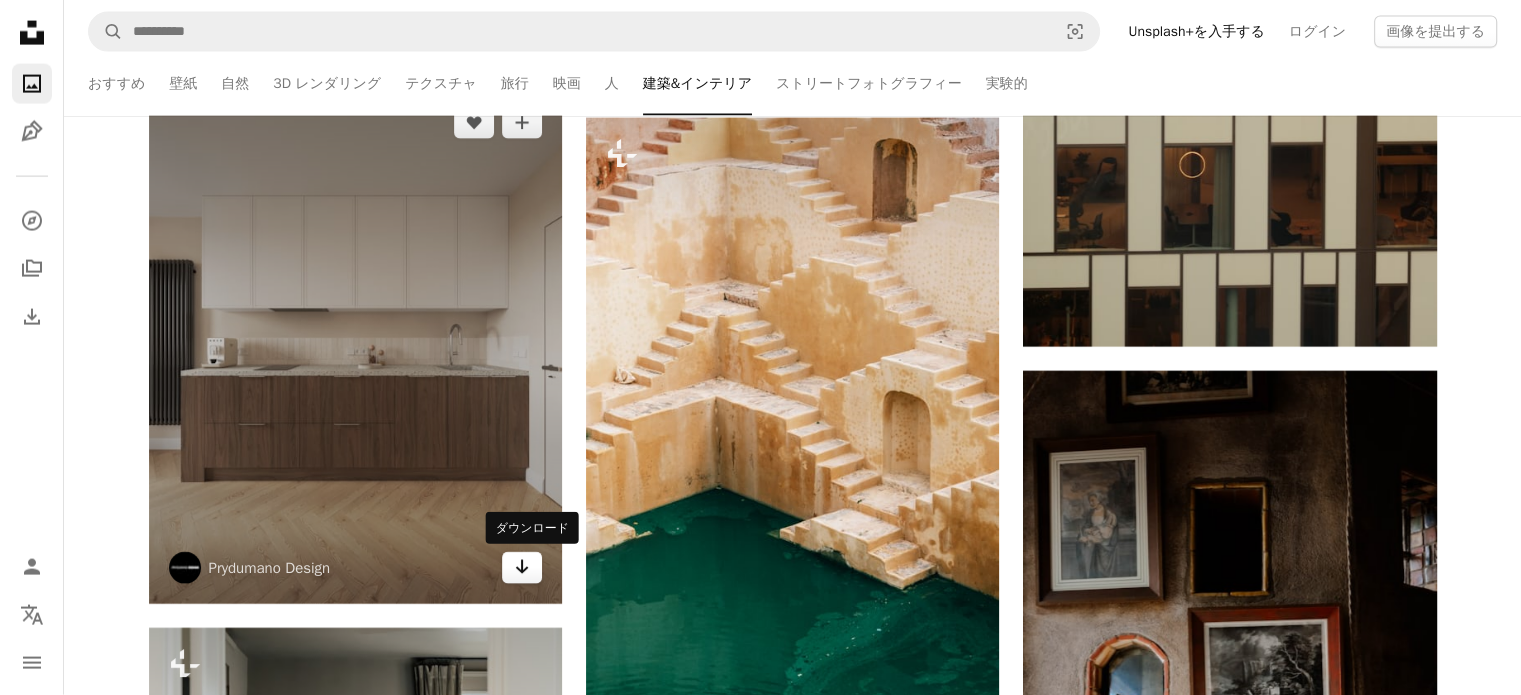 click on "Arrow pointing down" at bounding box center [522, 568] 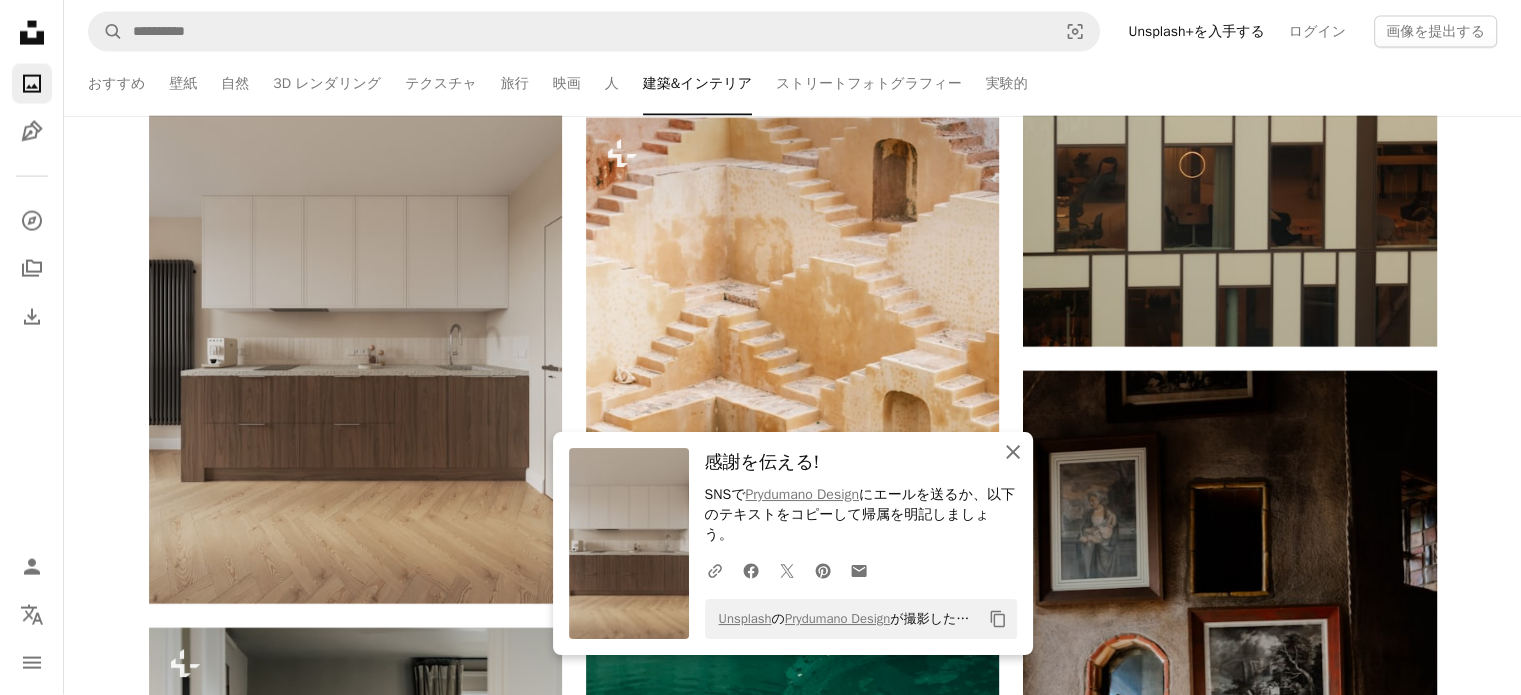 click 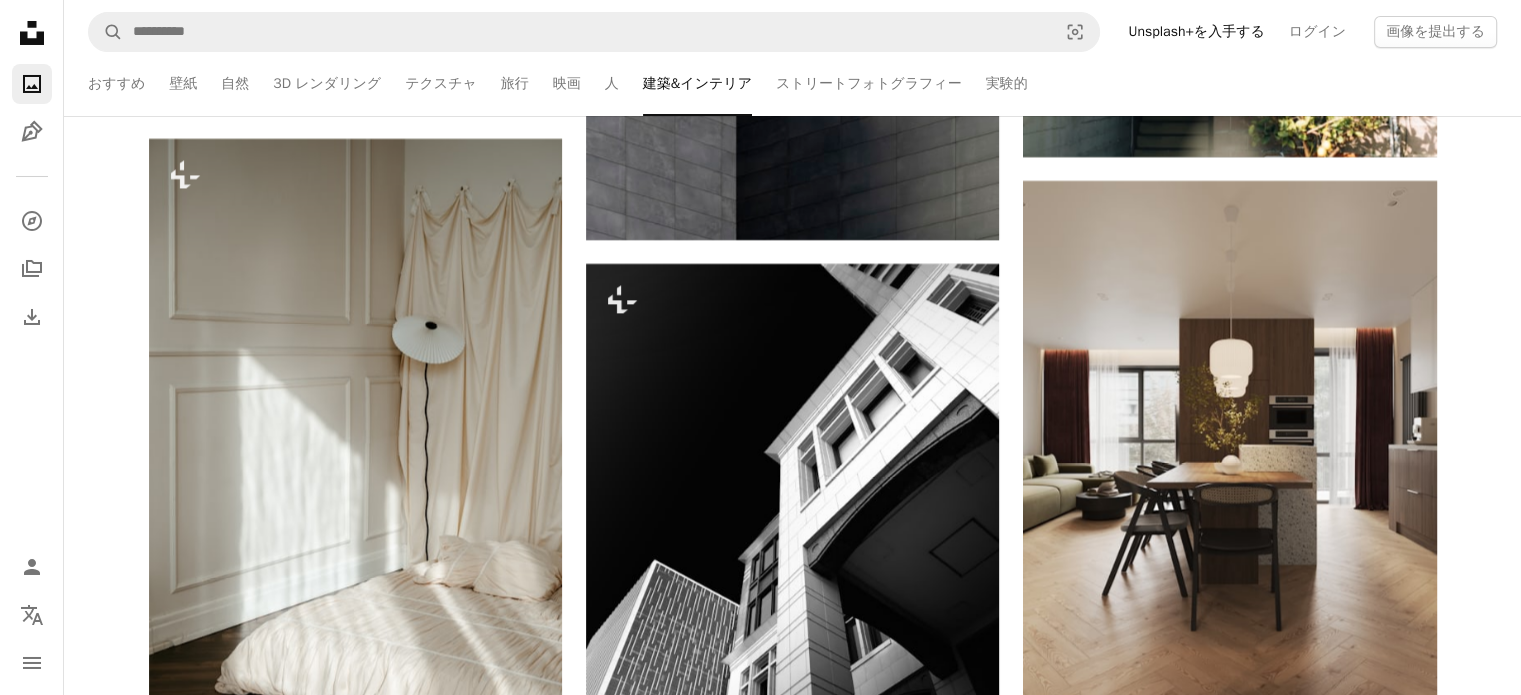 scroll, scrollTop: 60800, scrollLeft: 0, axis: vertical 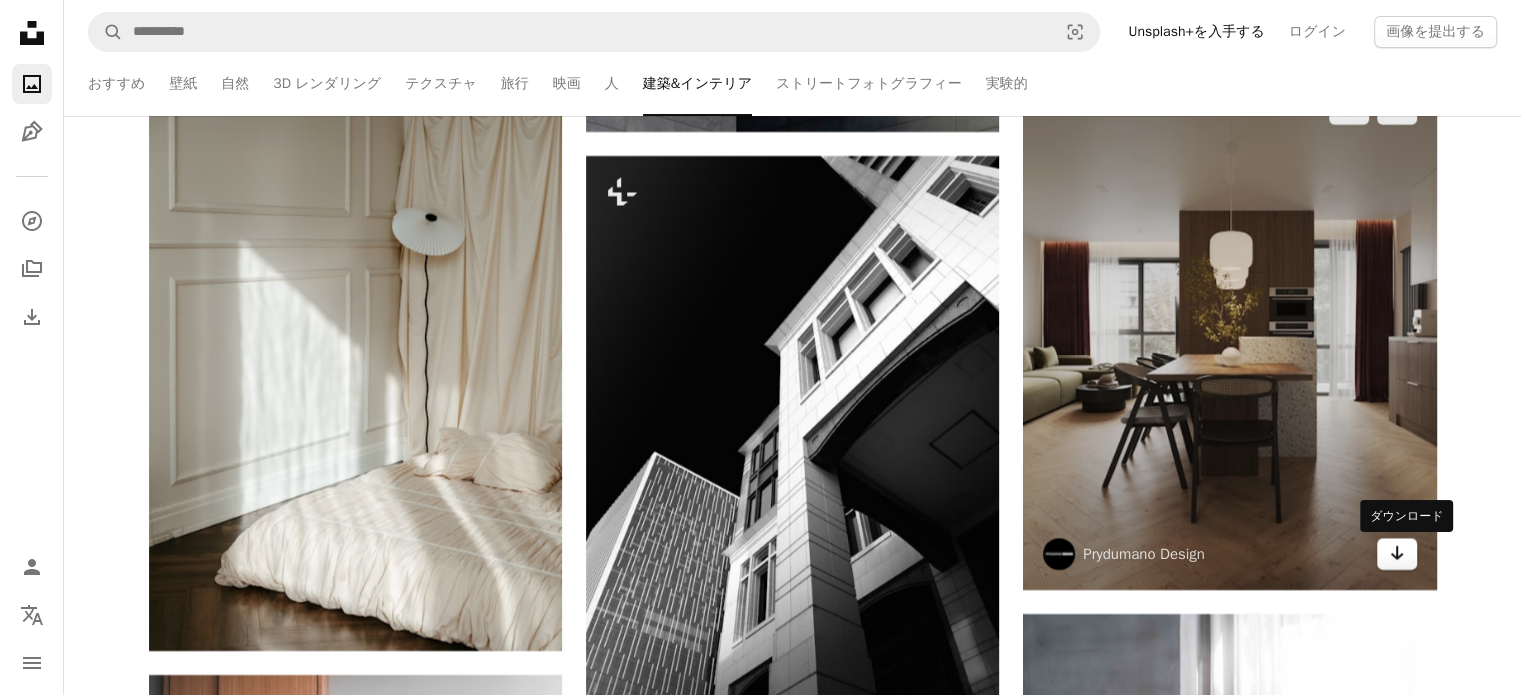 click on "Arrow pointing down" at bounding box center (1397, 554) 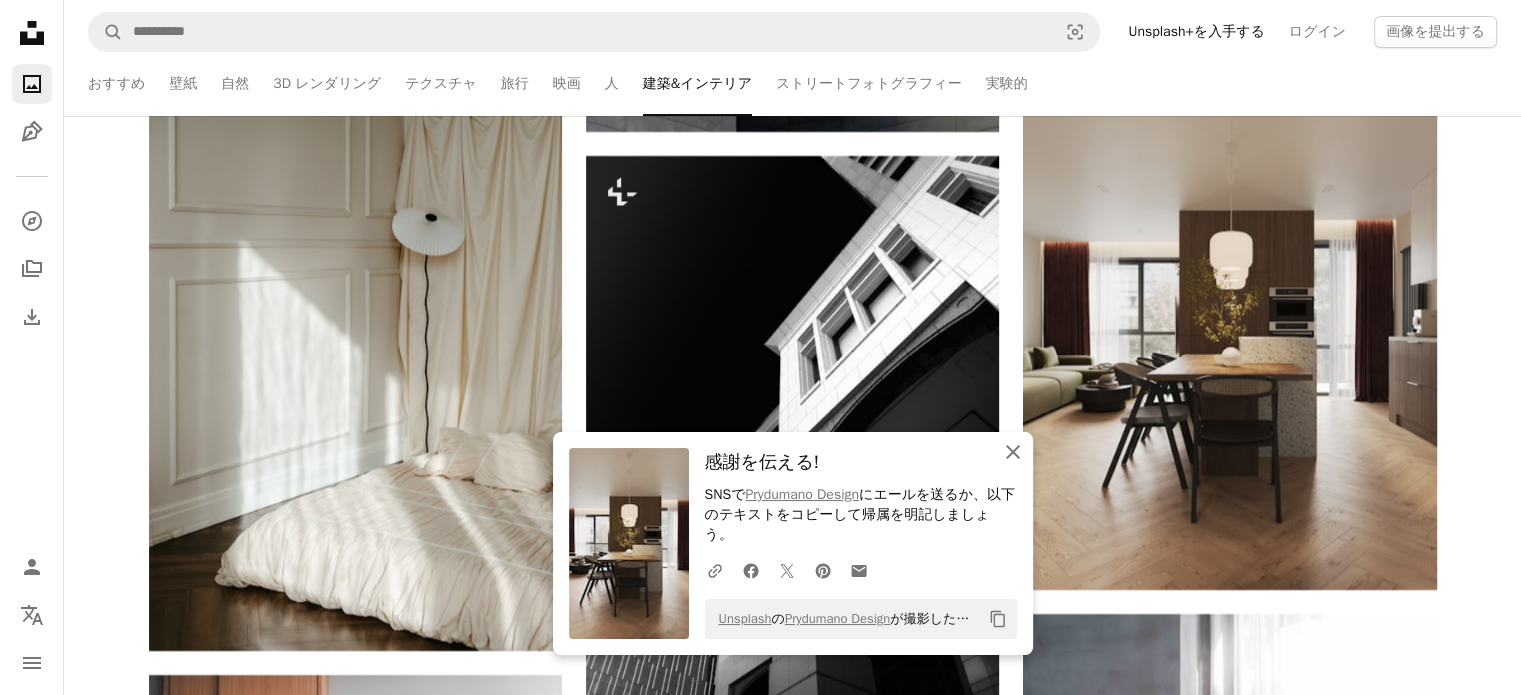 click on "An X shape" 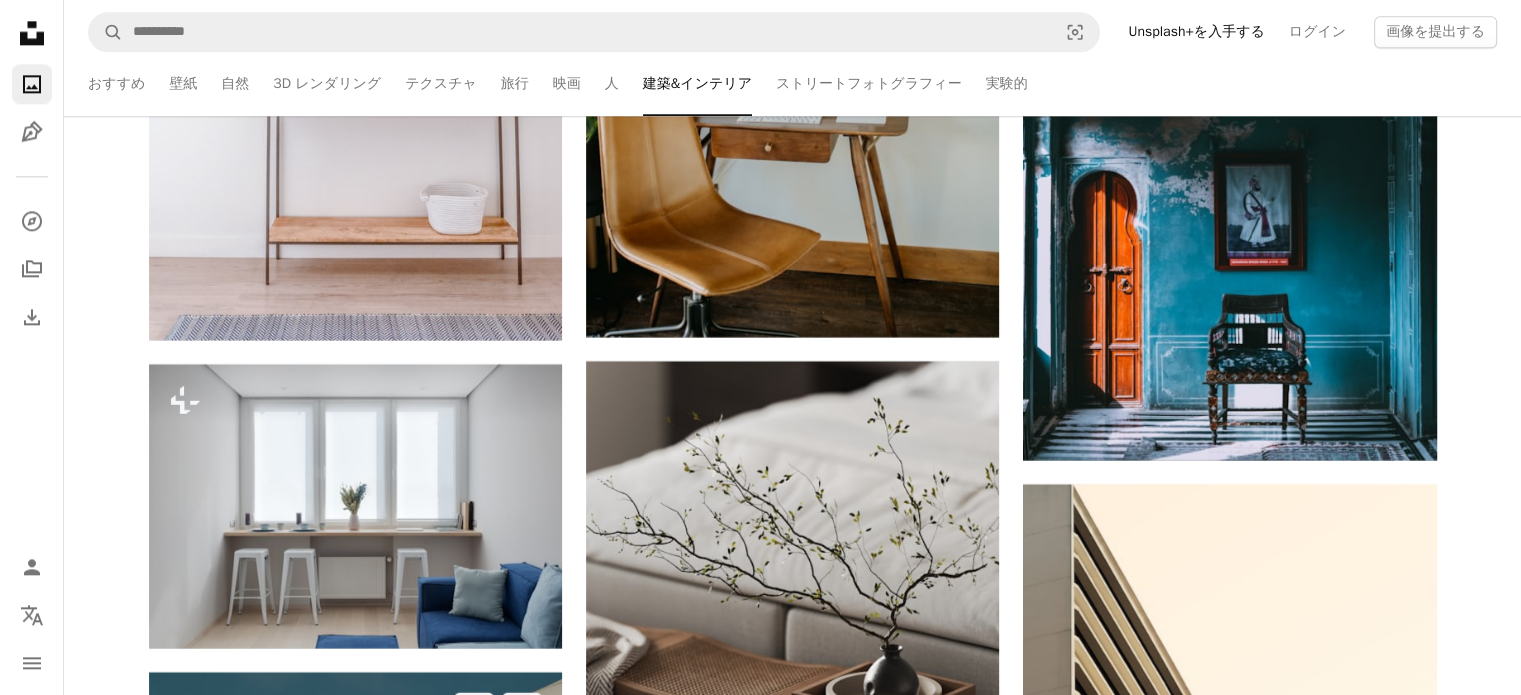 scroll, scrollTop: 63600, scrollLeft: 0, axis: vertical 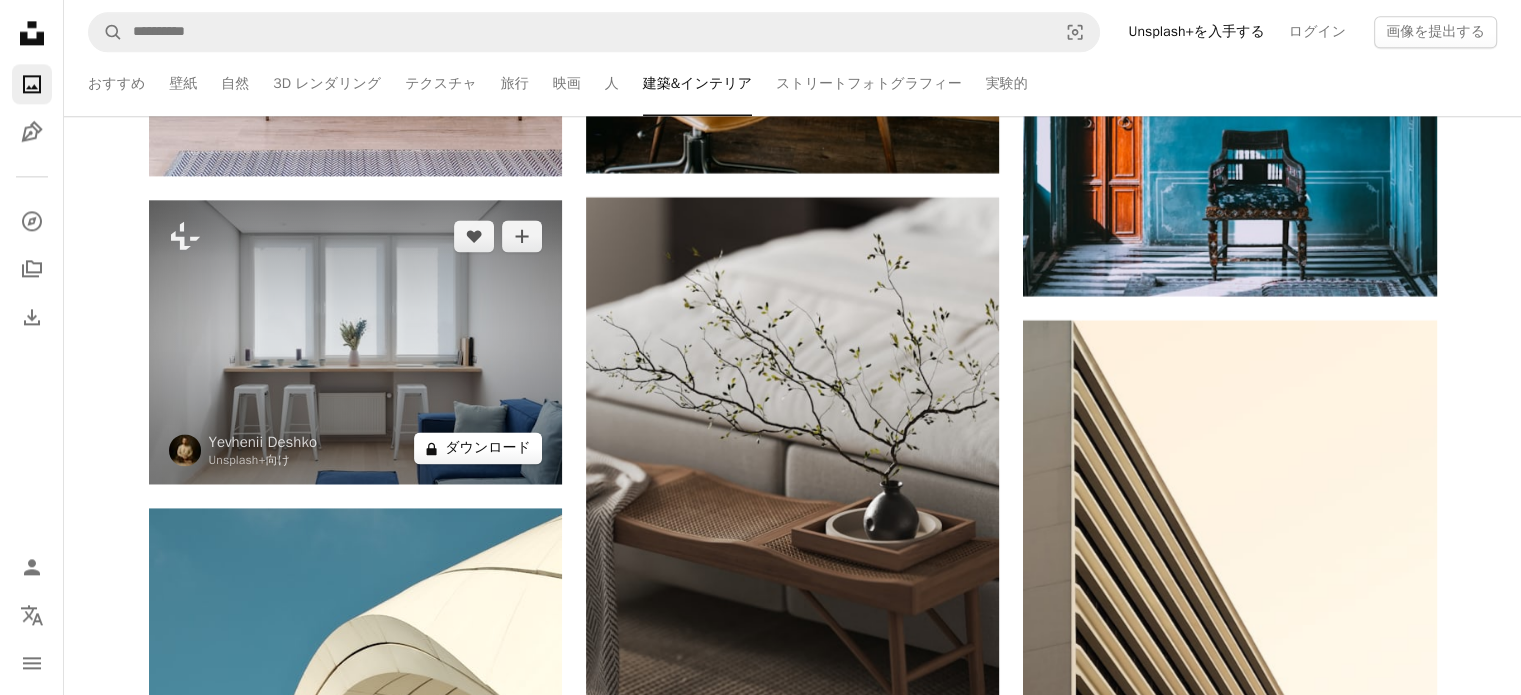 click 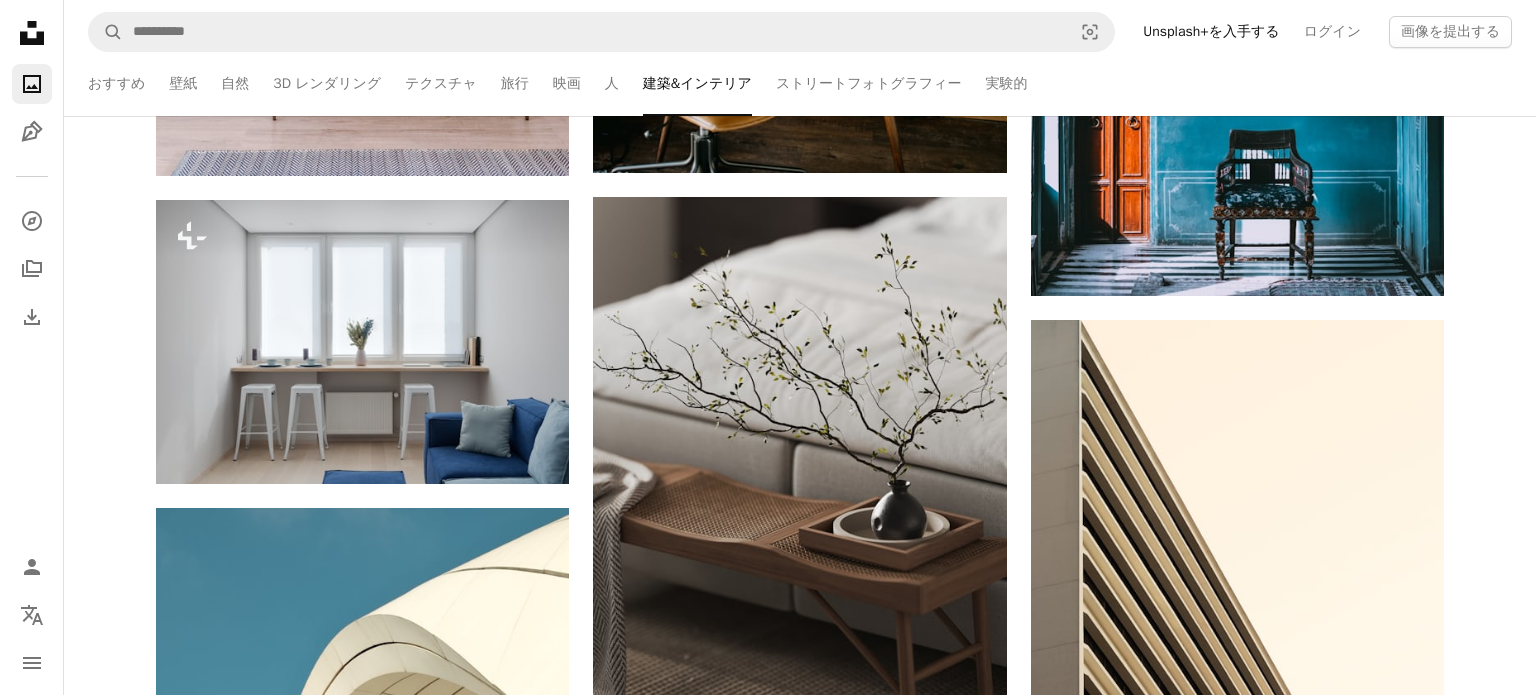 click on "An X shape 最高品質、そしてすぐに使用できる画像。 無制限にアクセスできます。 A plus sign 毎月追加されるメンバー限定コンテンツ A plus sign 無制限のロイヤリティフリーのダウンロード A plus sign イラスト  New A plus sign 法的保護の拡充 年別 62% オフ 月別 $16   $6 USD 月額 * Unsplash+ を入手する *年払いの場合、 $72 が前払い 税別。自動更新。いつでもキャンセル可能。" at bounding box center (768, 4387) 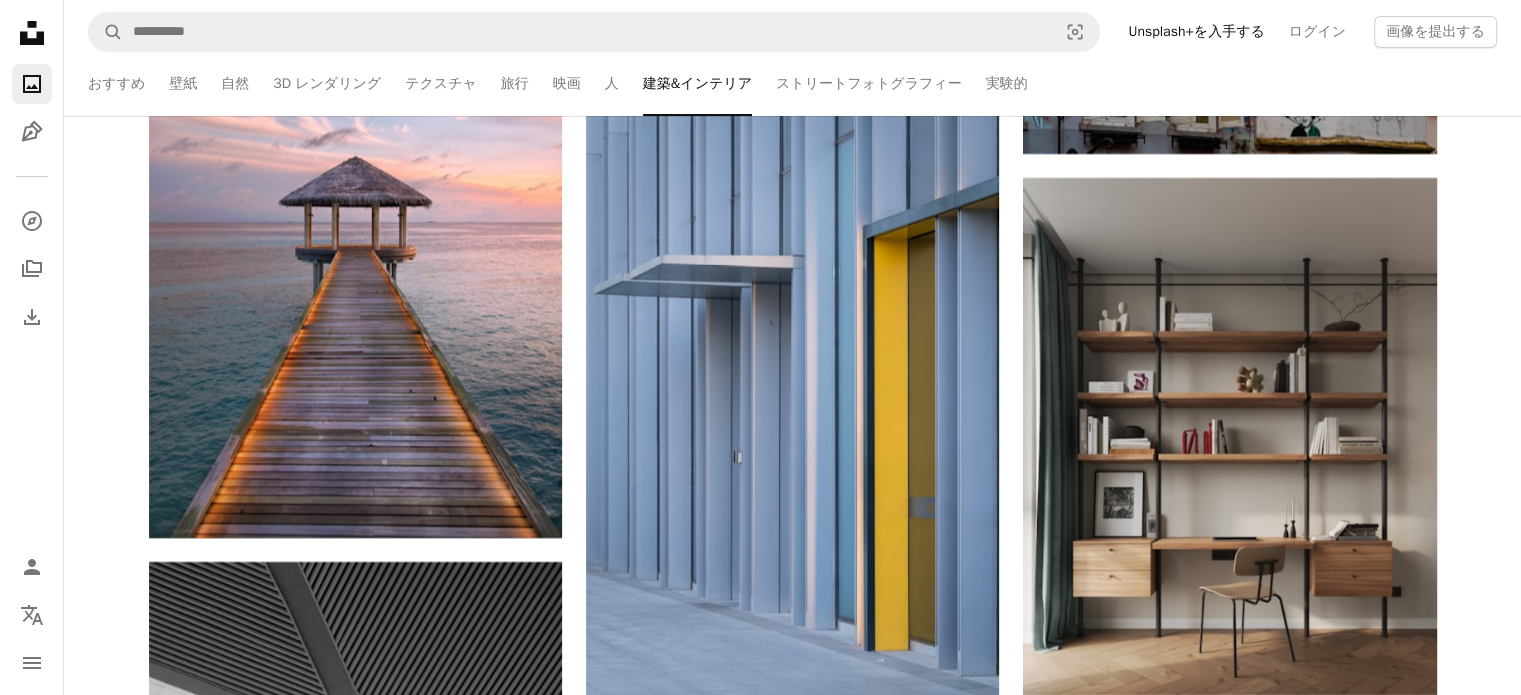 scroll, scrollTop: 68400, scrollLeft: 0, axis: vertical 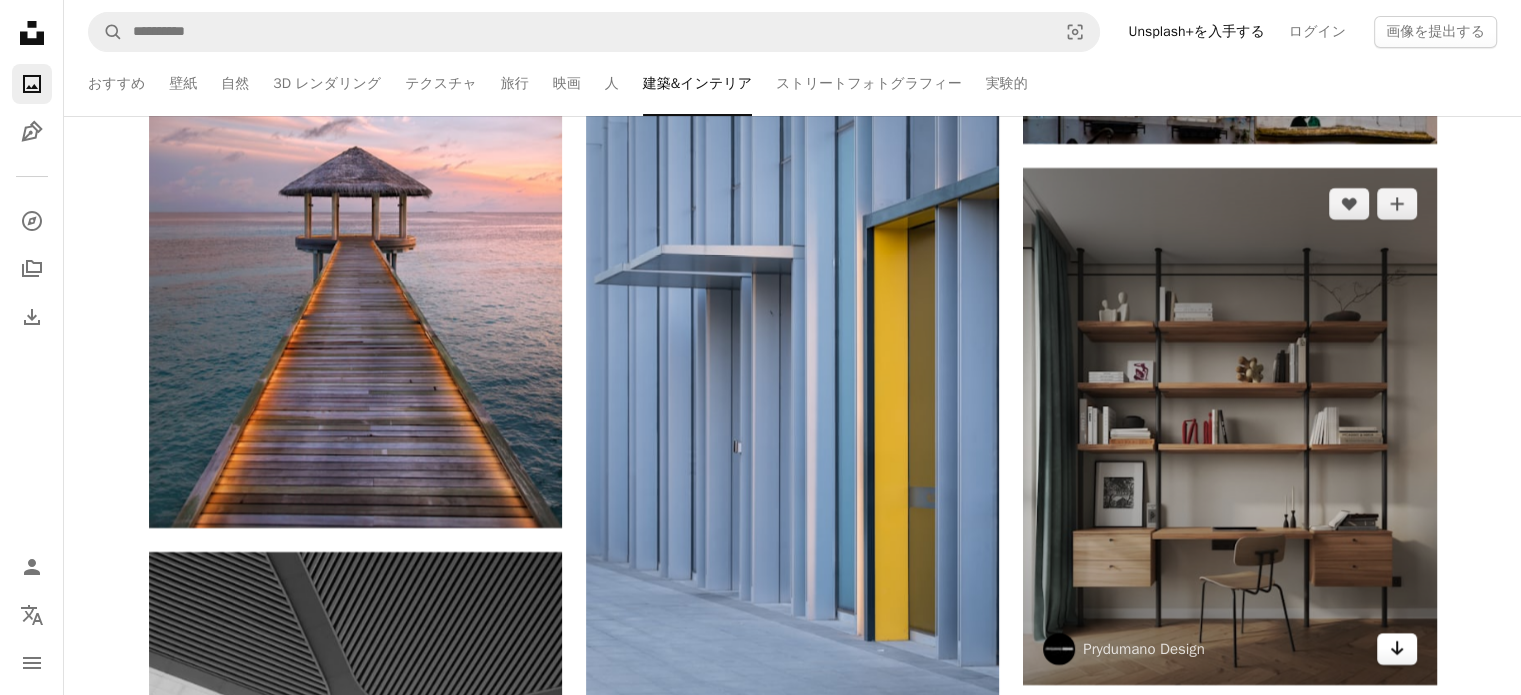 click on "Arrow pointing down" 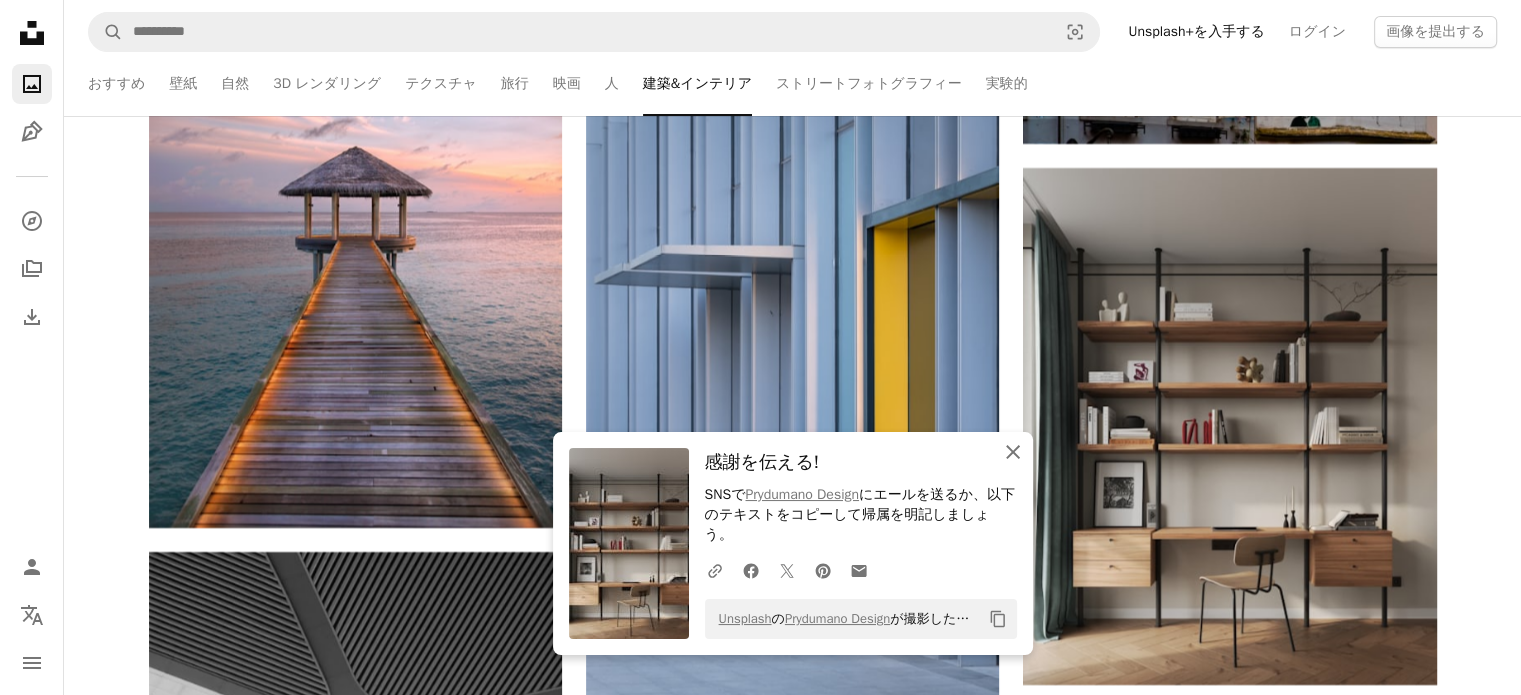 click 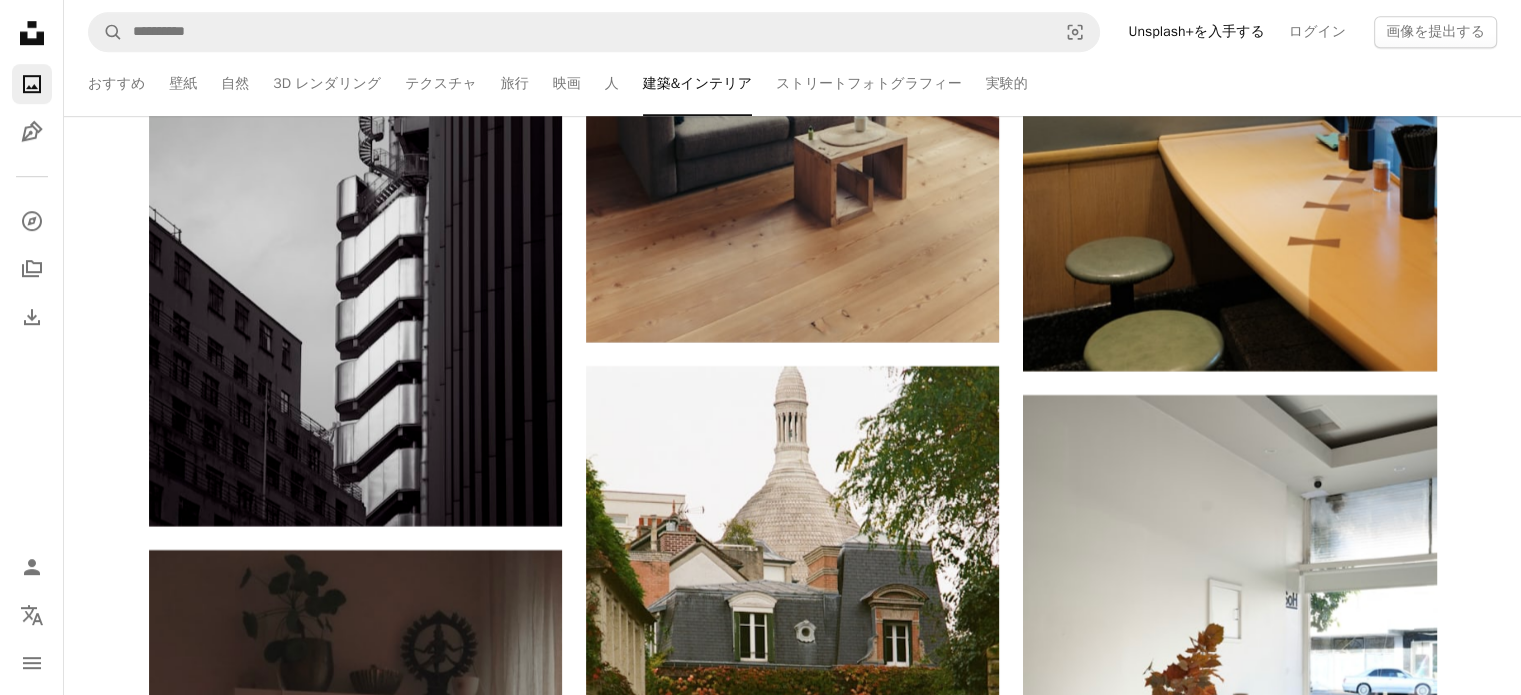 scroll, scrollTop: 77800, scrollLeft: 0, axis: vertical 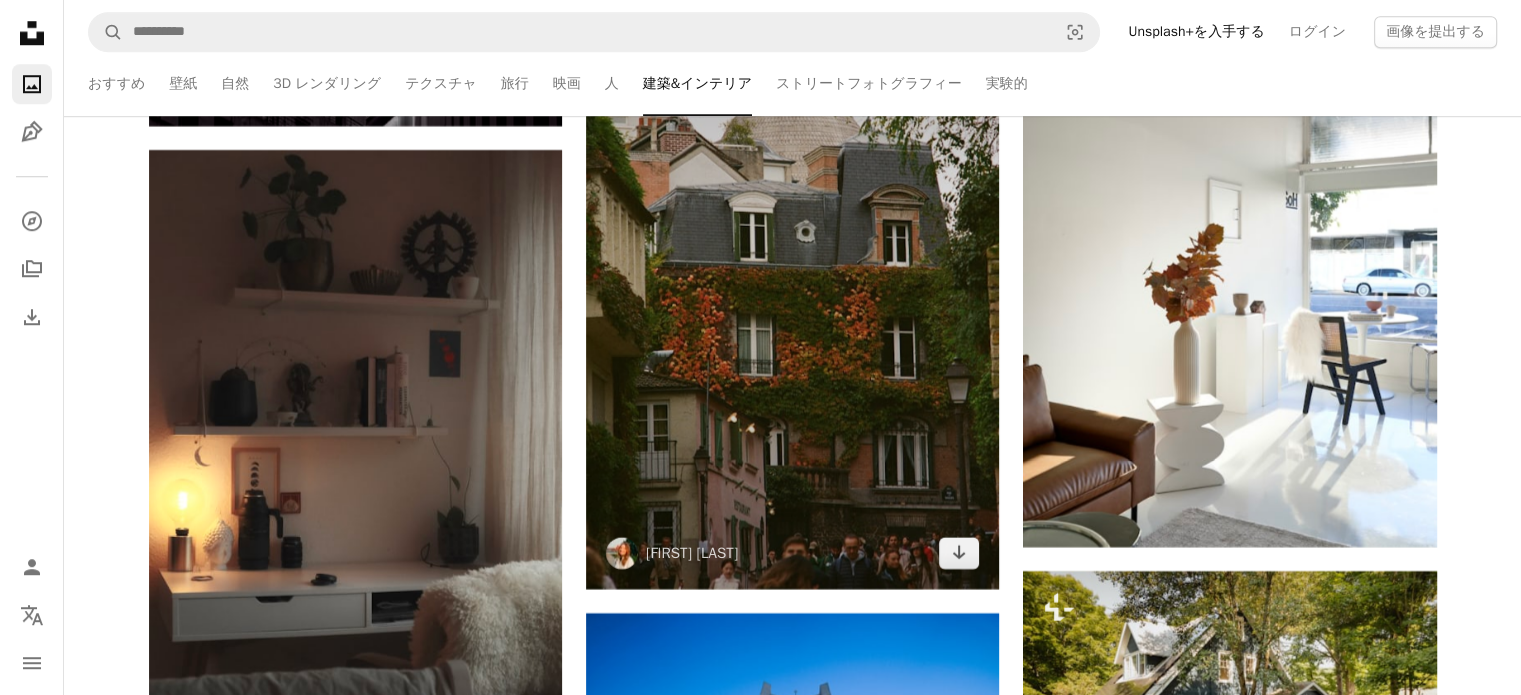 click at bounding box center (792, 277) 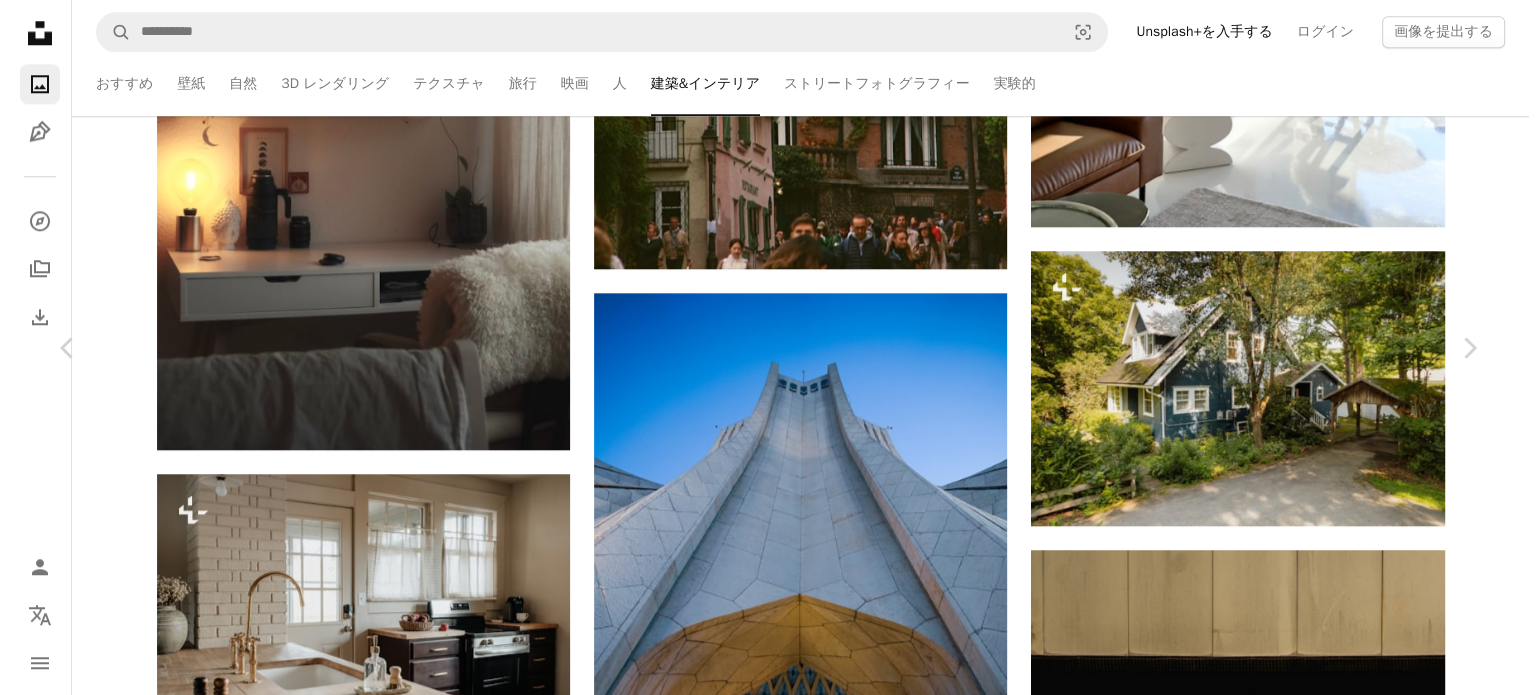 scroll, scrollTop: 78200, scrollLeft: 0, axis: vertical 